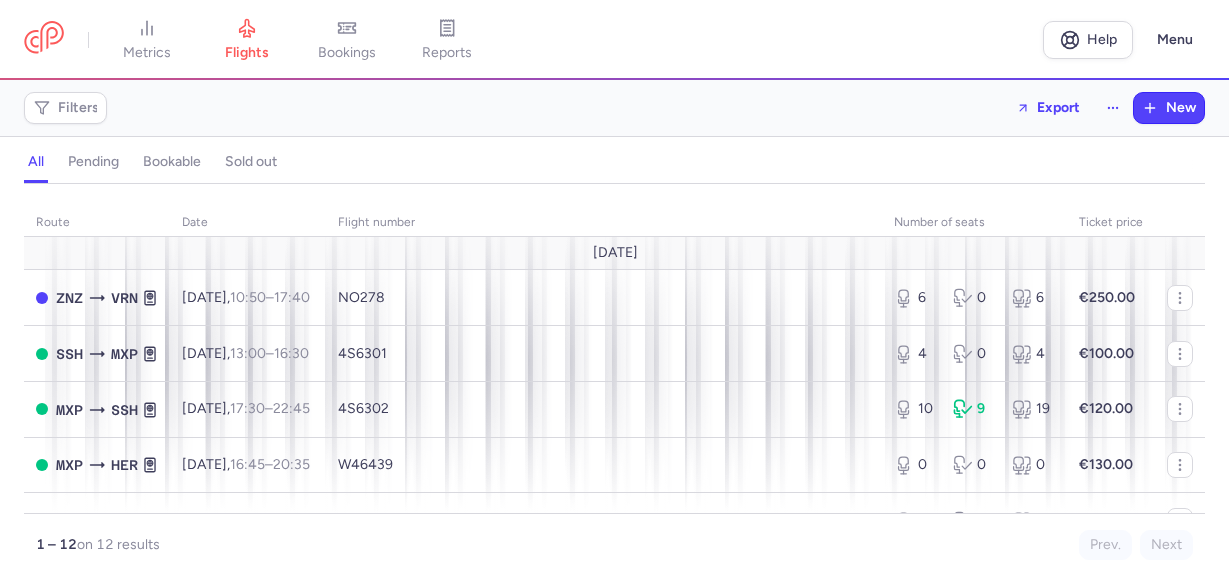 scroll, scrollTop: 0, scrollLeft: 0, axis: both 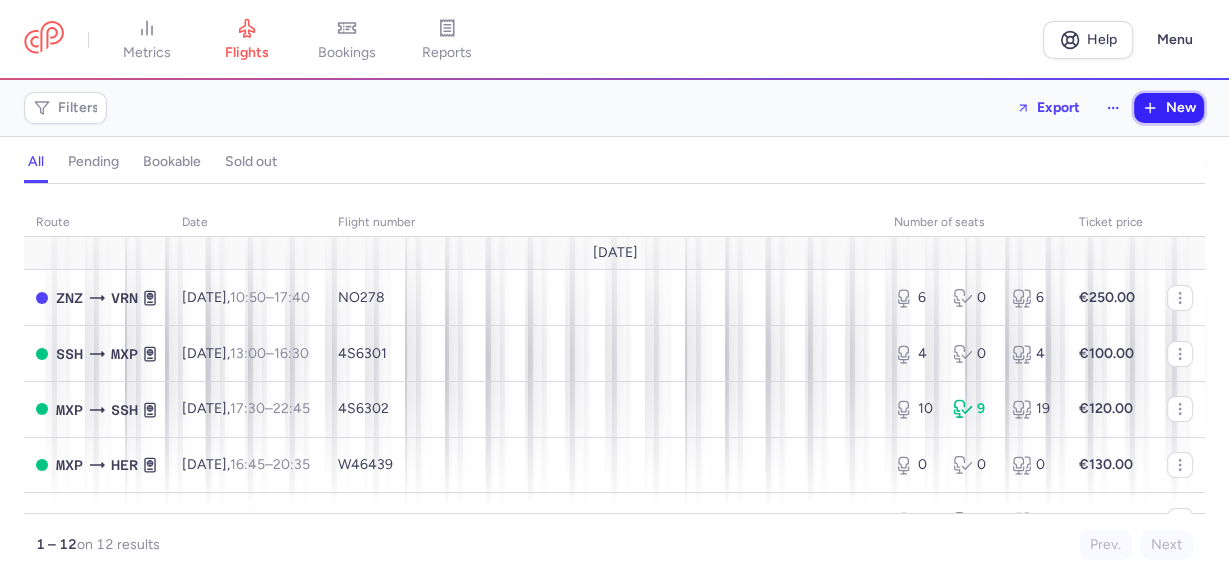 click on "New" at bounding box center [1181, 108] 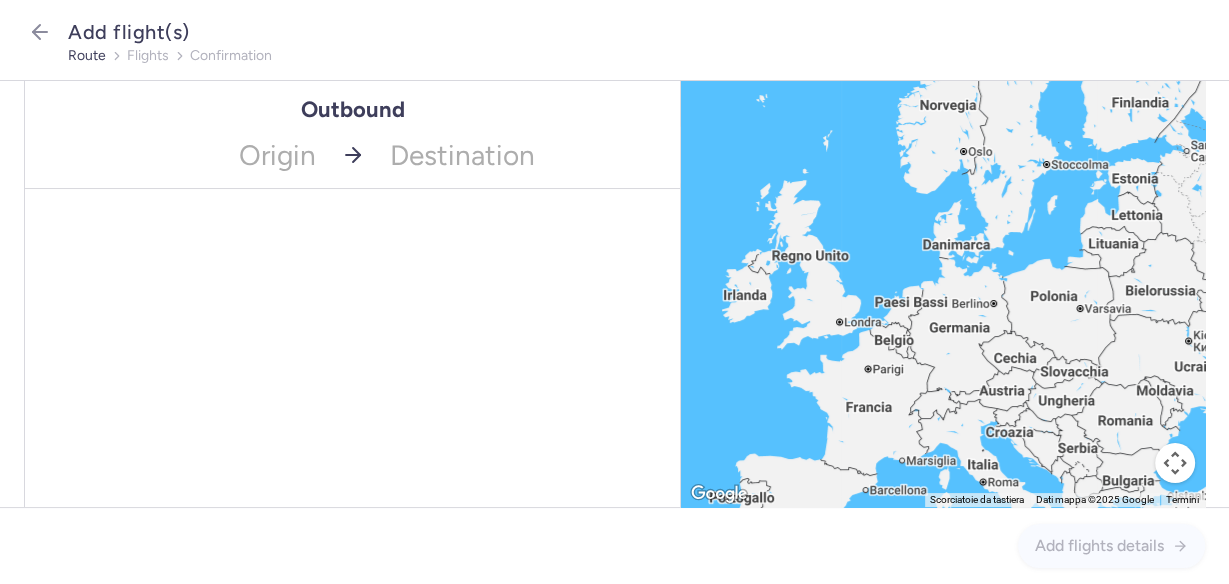 click on "Outbound" at bounding box center (352, 109) 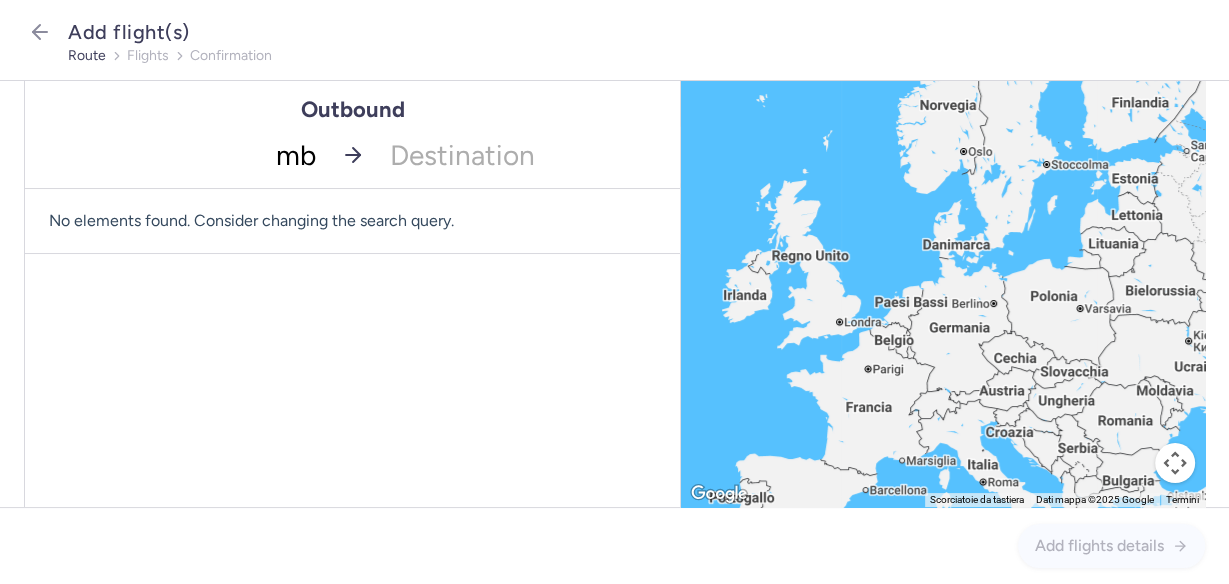 type on "mba" 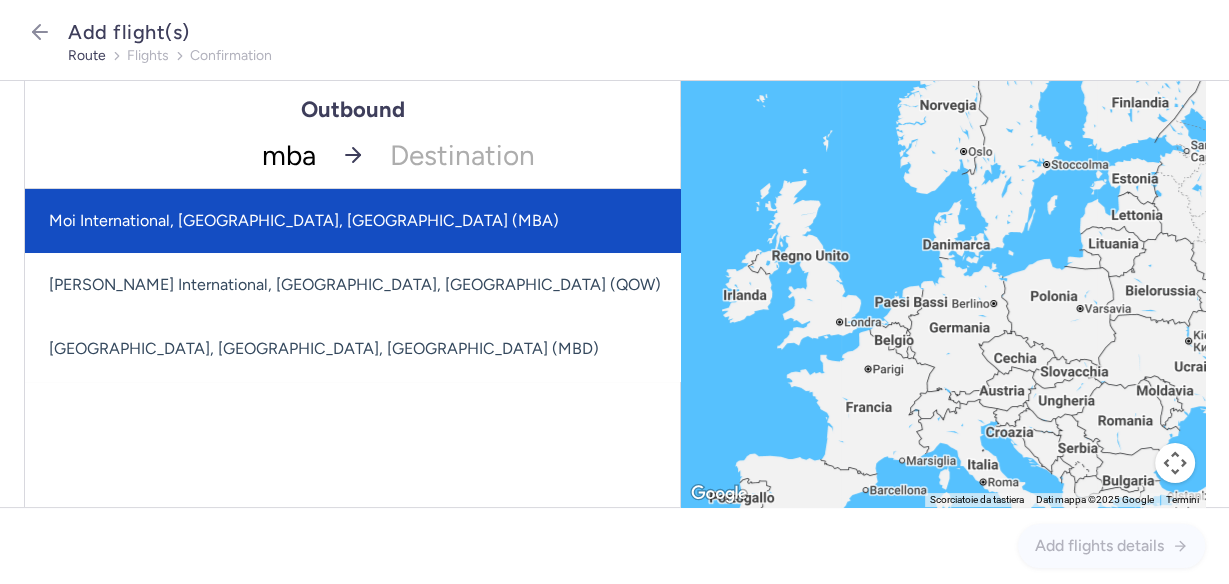click on "Moi International, [GEOGRAPHIC_DATA], [GEOGRAPHIC_DATA] (MBA)" at bounding box center (355, 221) 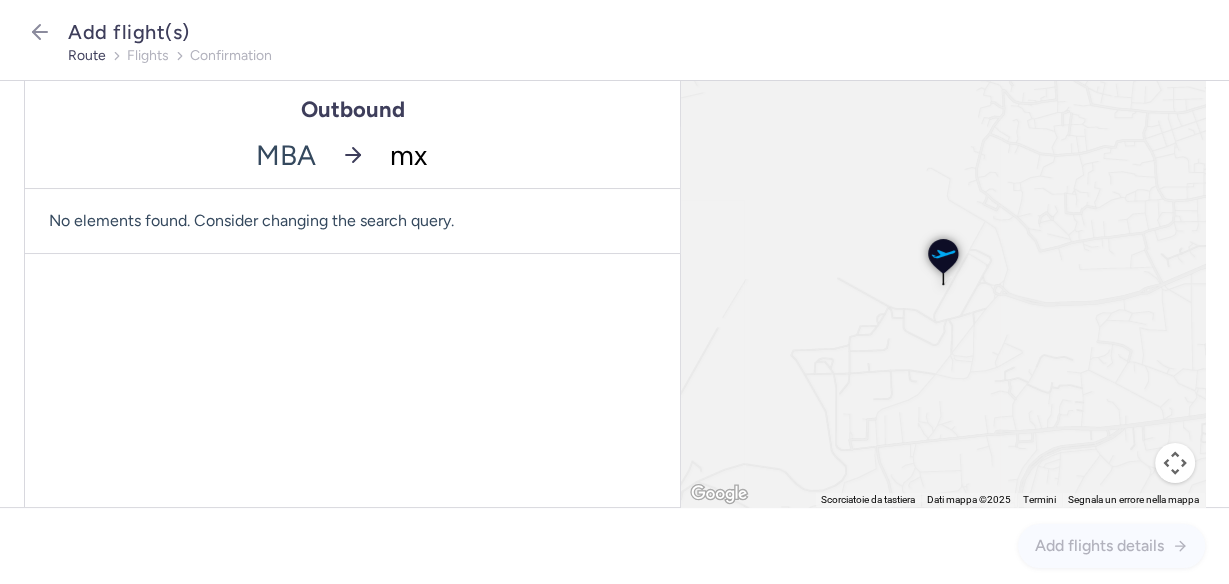 type on "mxp" 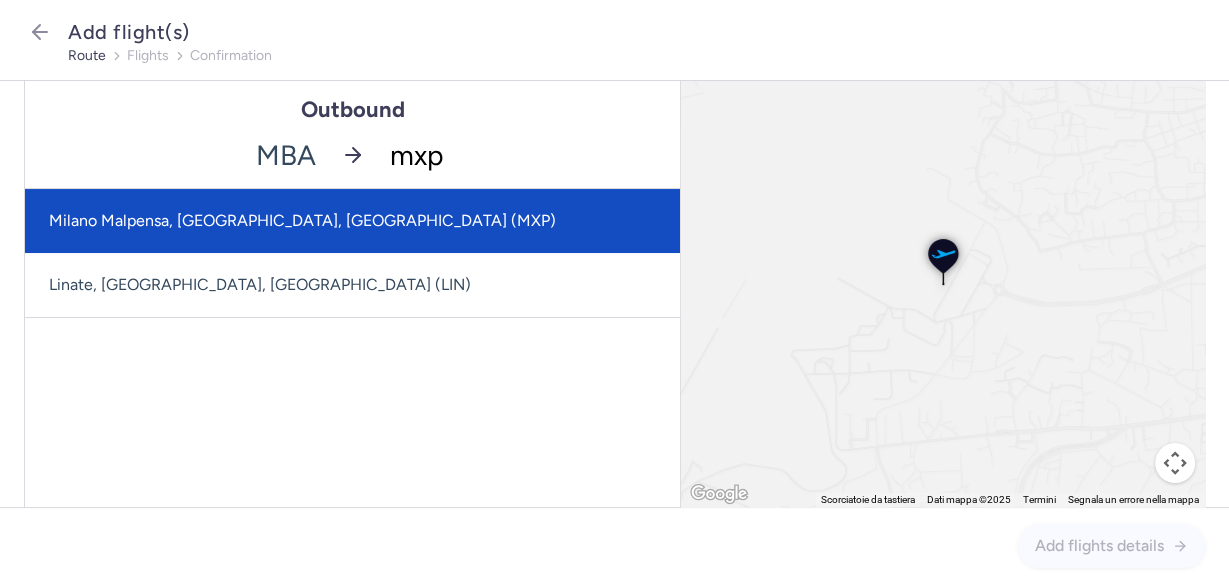 click on "Milano Malpensa, [GEOGRAPHIC_DATA], [GEOGRAPHIC_DATA] (MXP)" at bounding box center [352, 221] 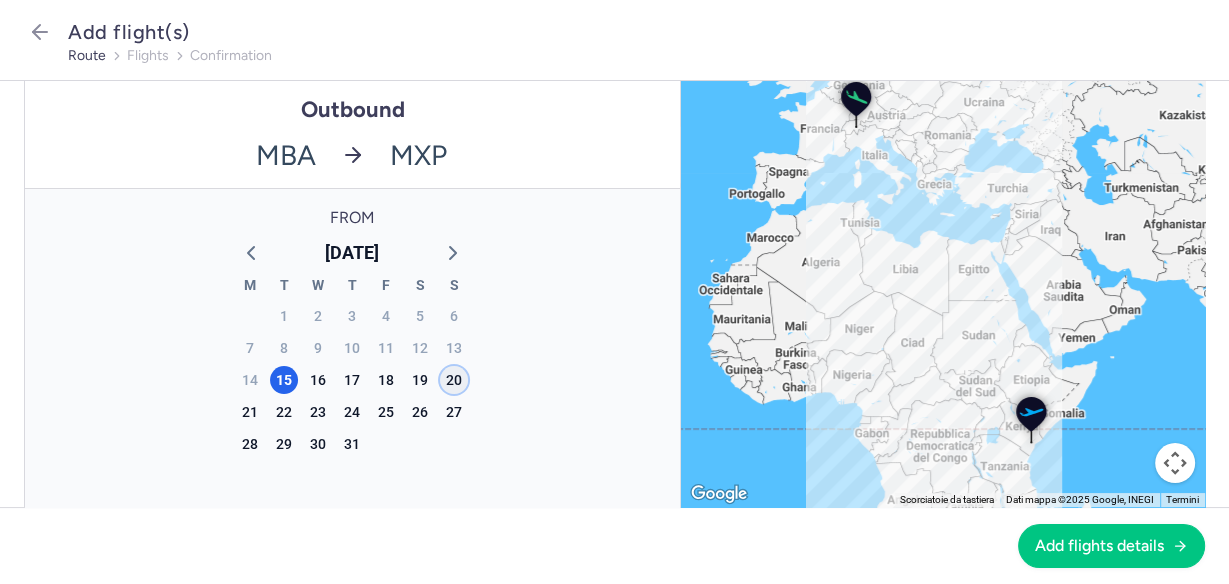 click on "20" 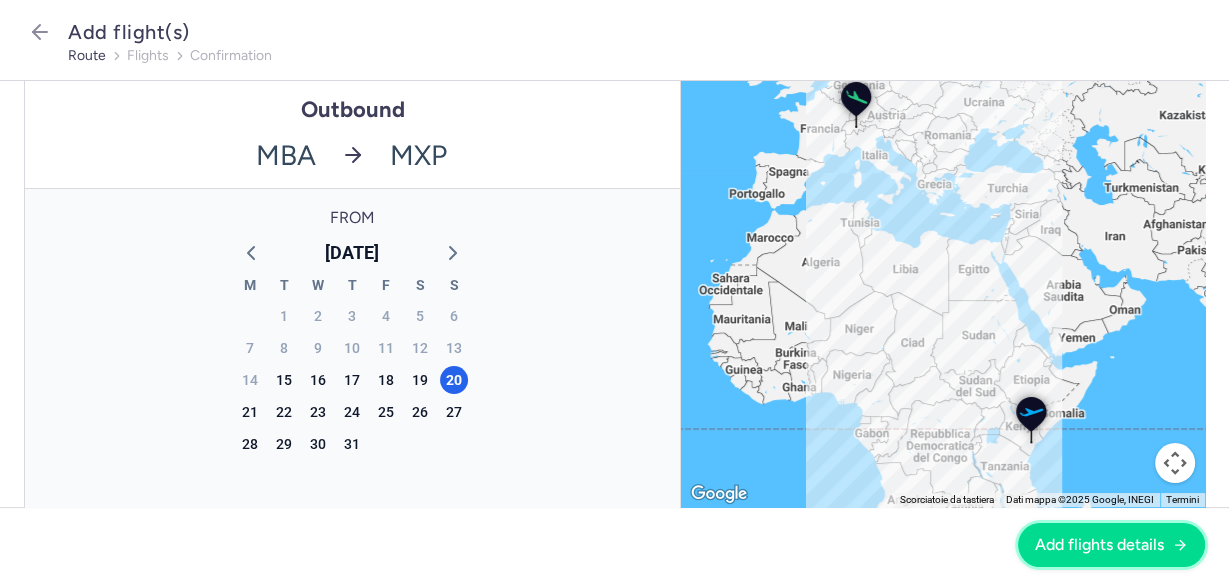click on "Add flights details" at bounding box center [1099, 545] 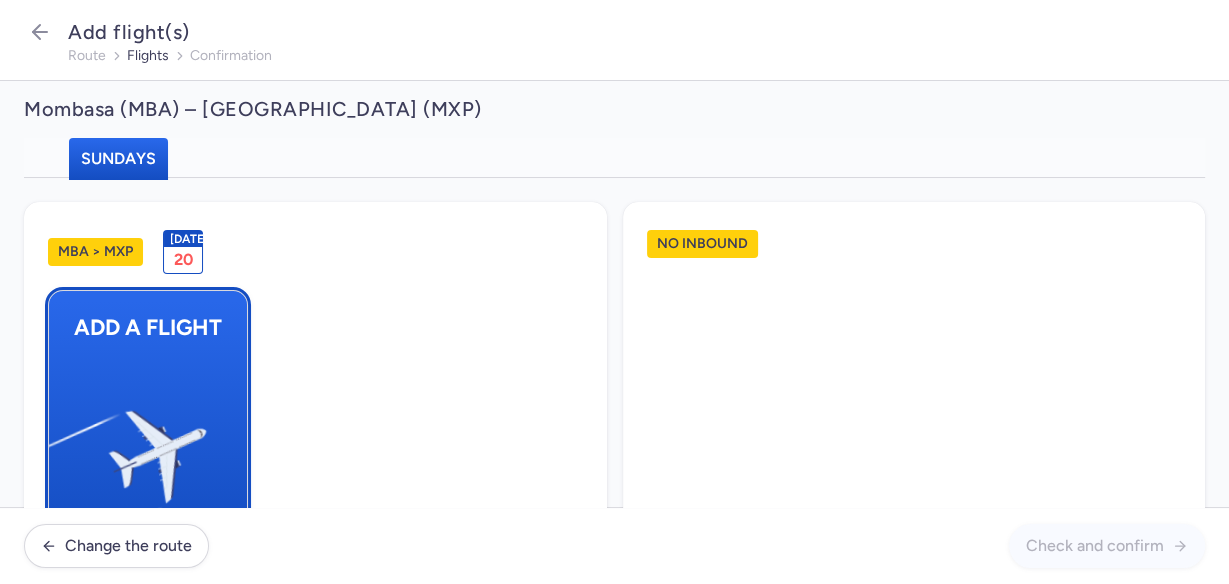 click at bounding box center (59, 448) 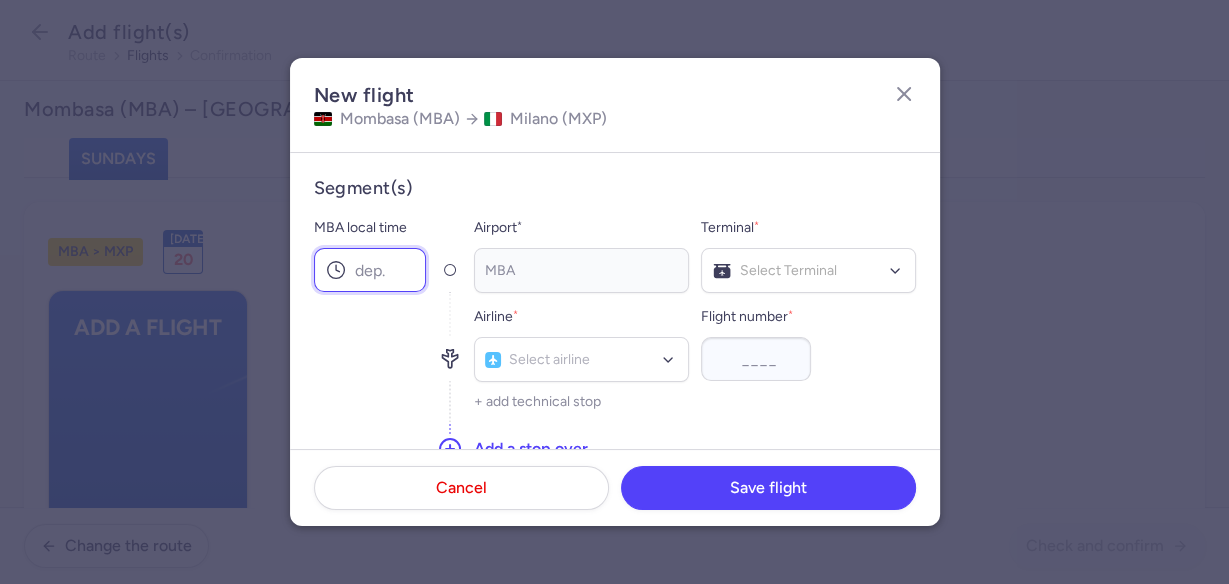 click on "MBA local time" at bounding box center (370, 270) 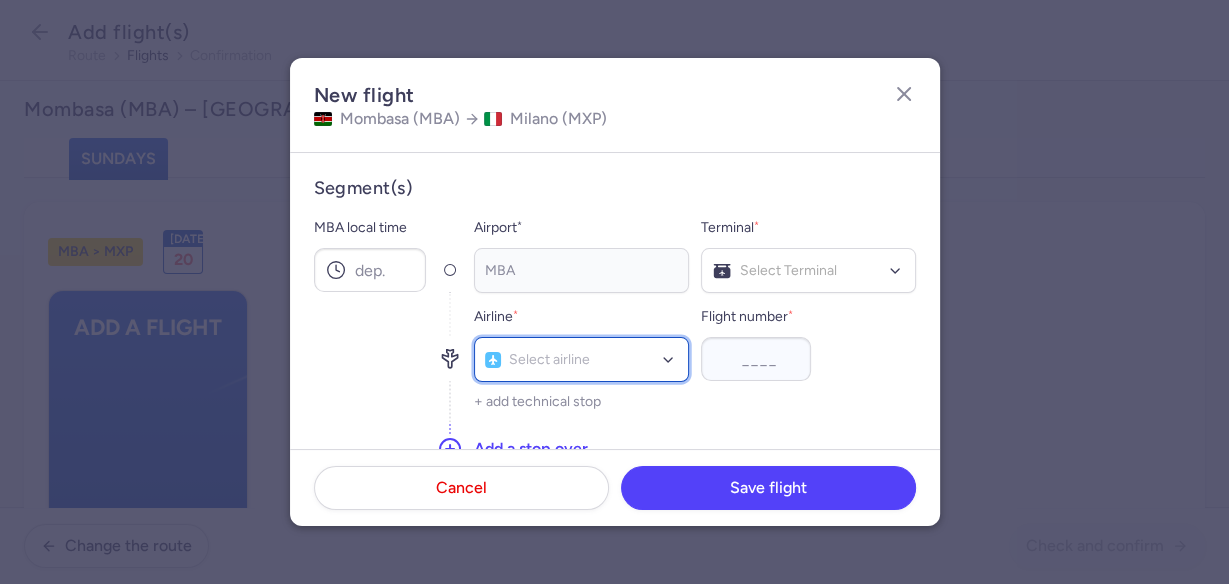 click on "Select airline" 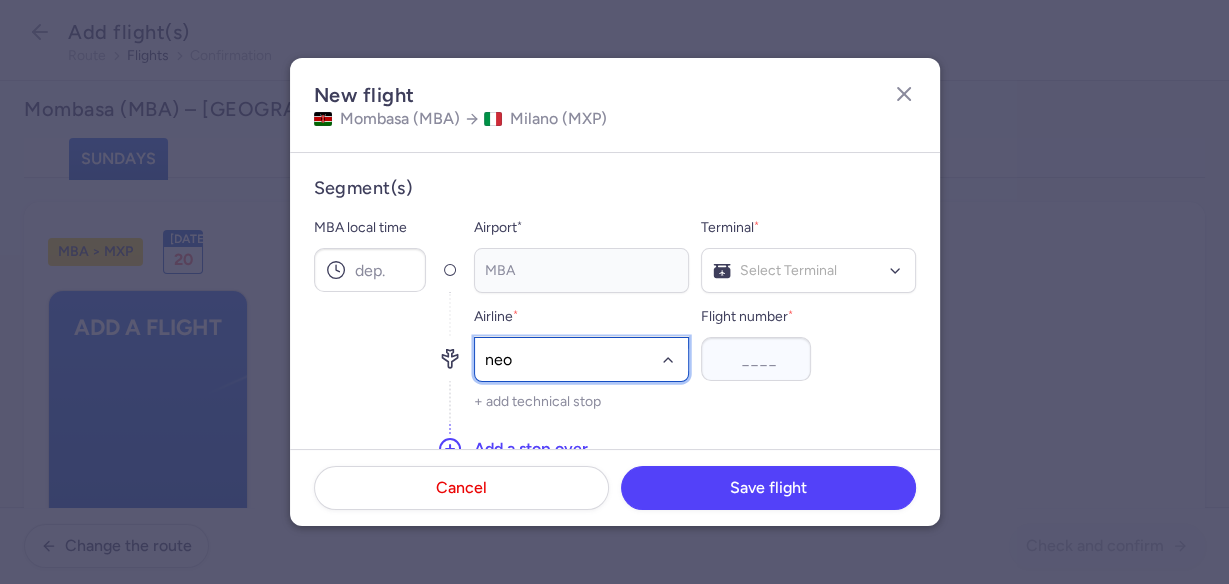 type on "neos" 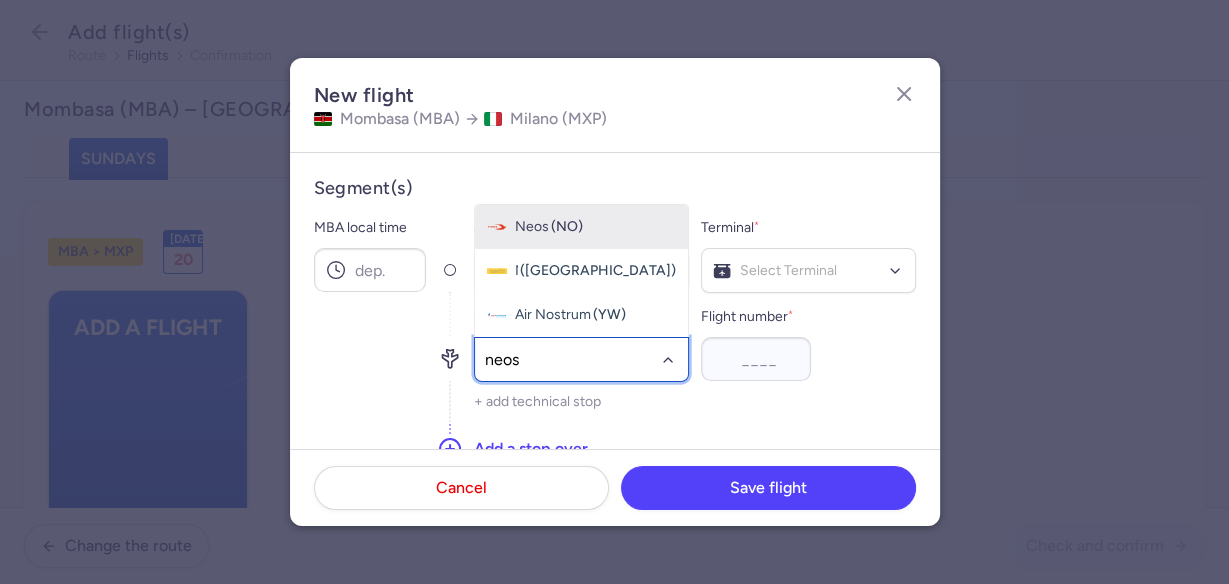 click on "Neos (NO)" 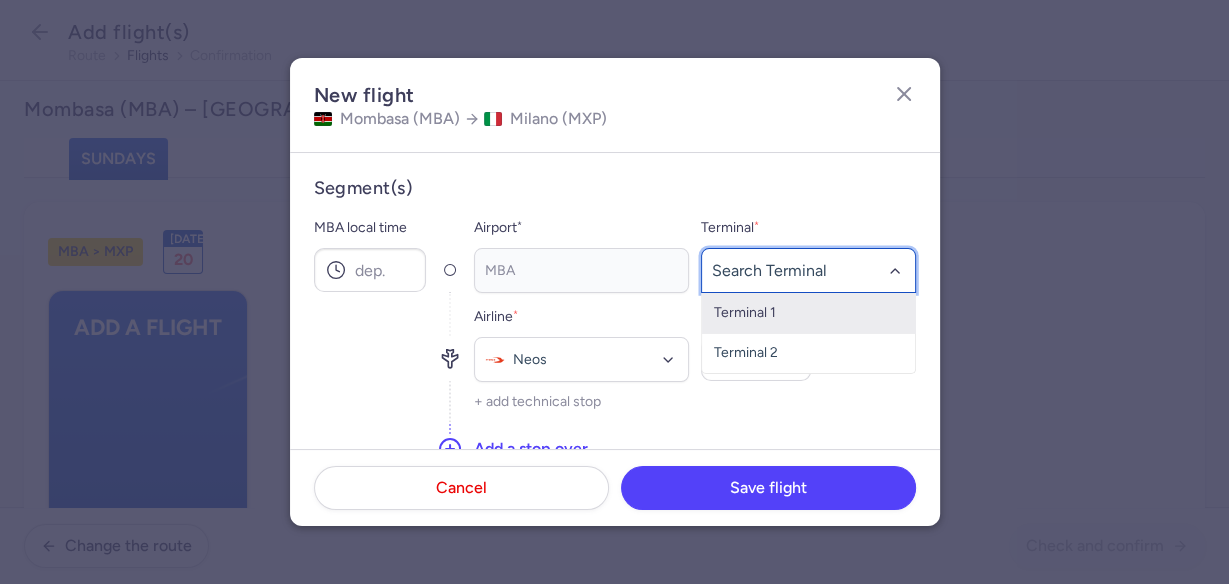 click 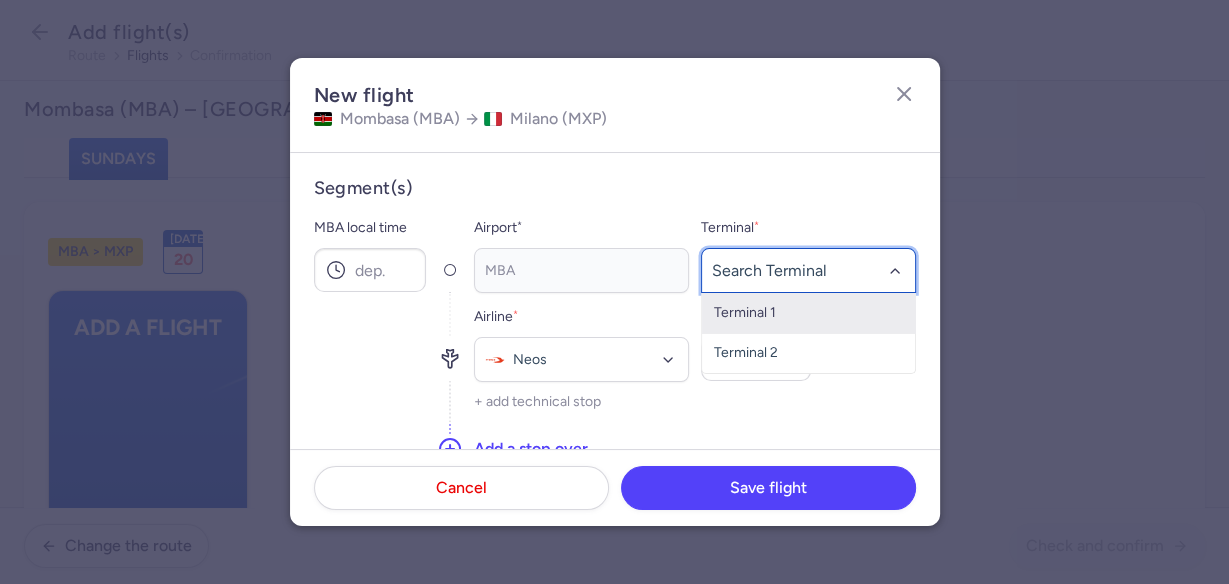click on "Terminal 1" at bounding box center (808, 313) 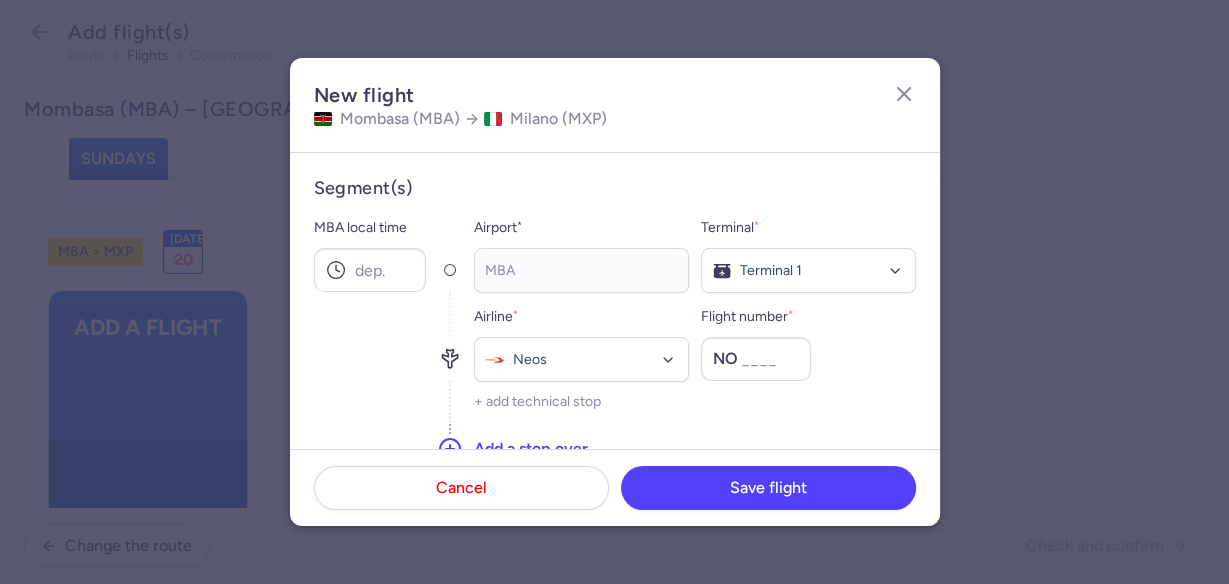 scroll, scrollTop: 160, scrollLeft: 0, axis: vertical 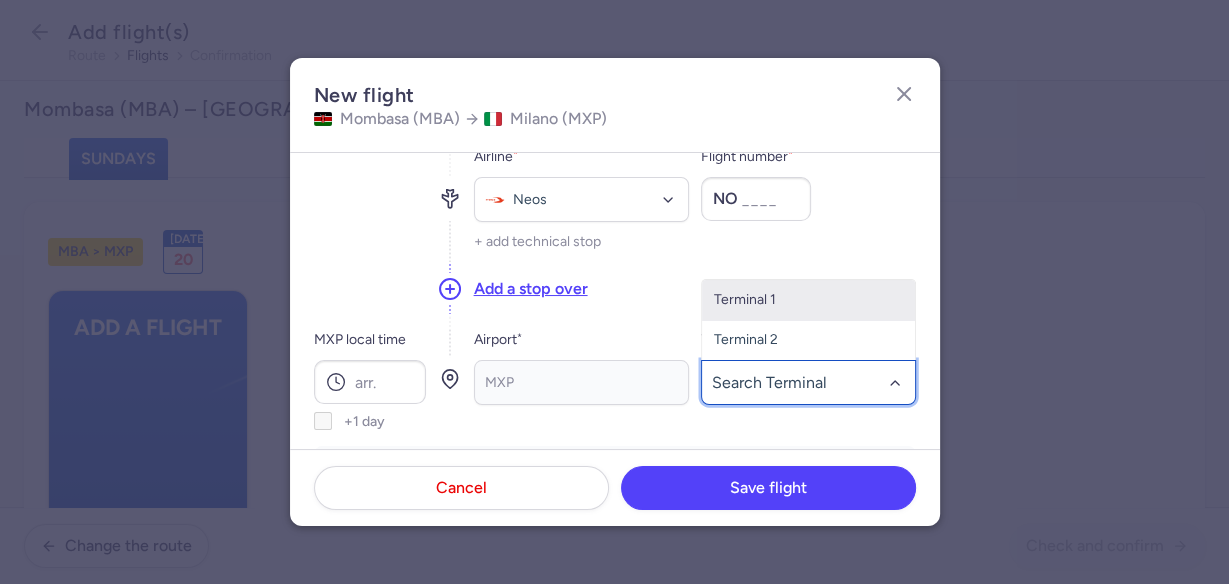 click on "Terminal 1" at bounding box center [808, 300] 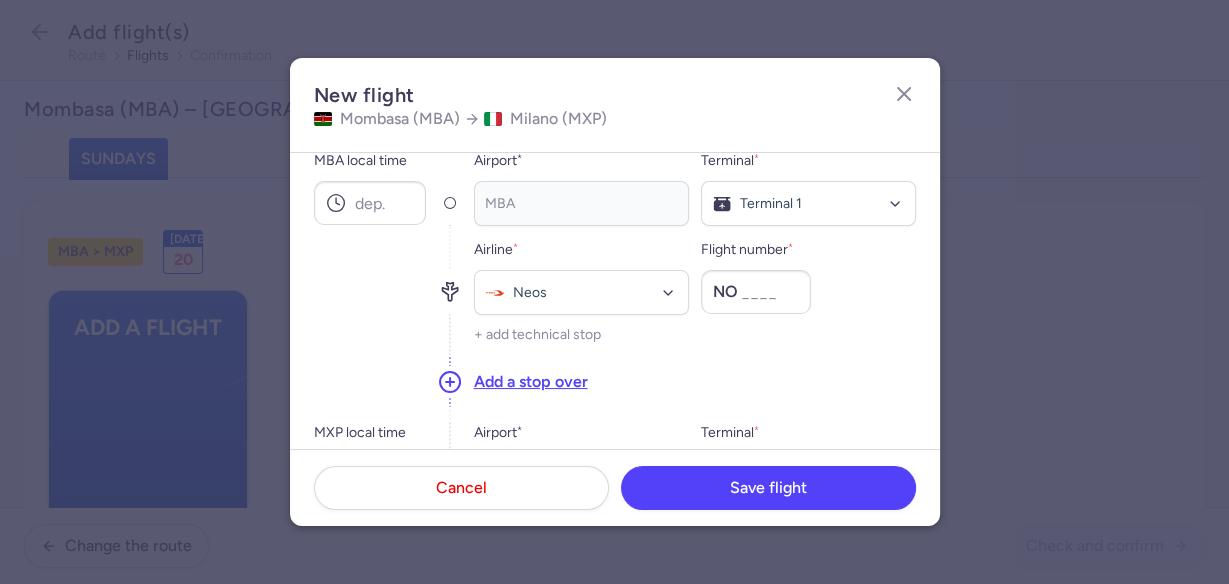 scroll, scrollTop: 0, scrollLeft: 0, axis: both 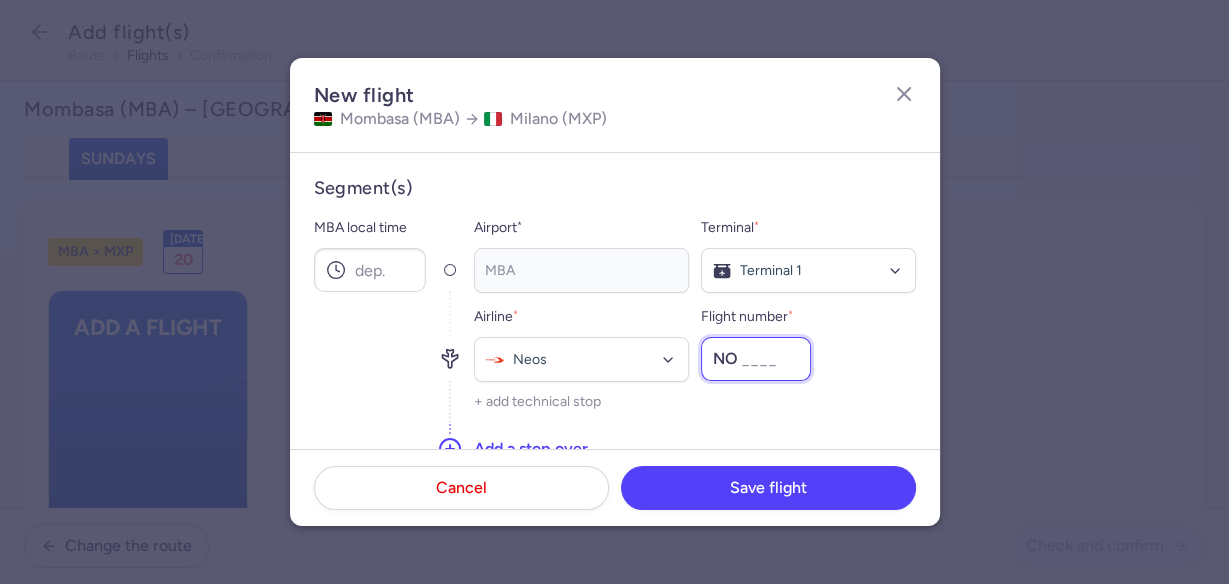 click on "Flight number  *" at bounding box center [756, 359] 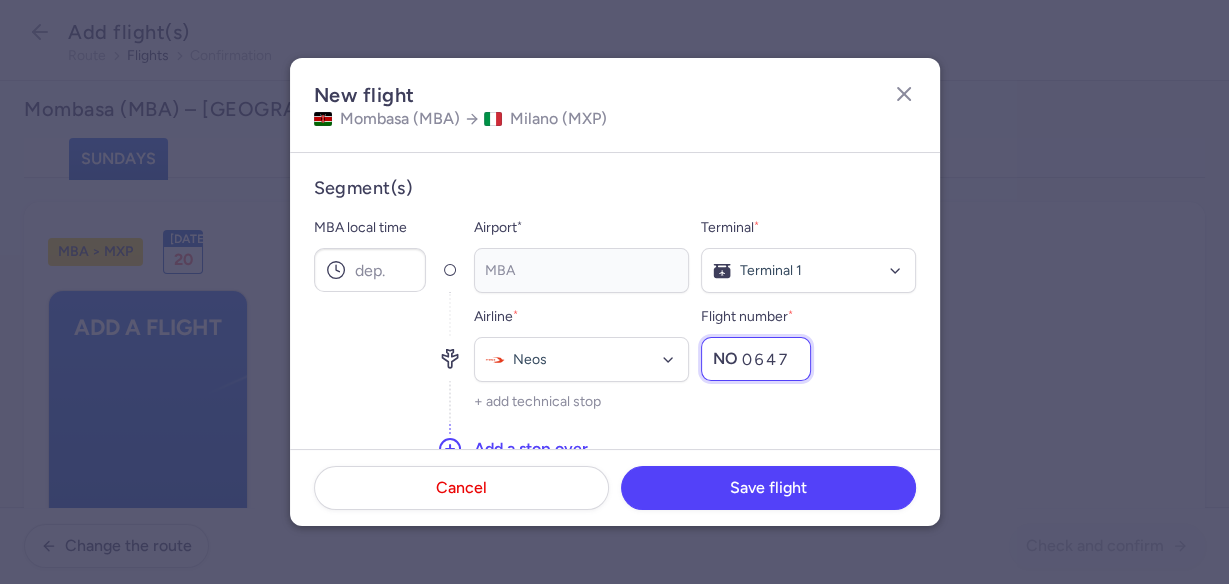 type on "0647" 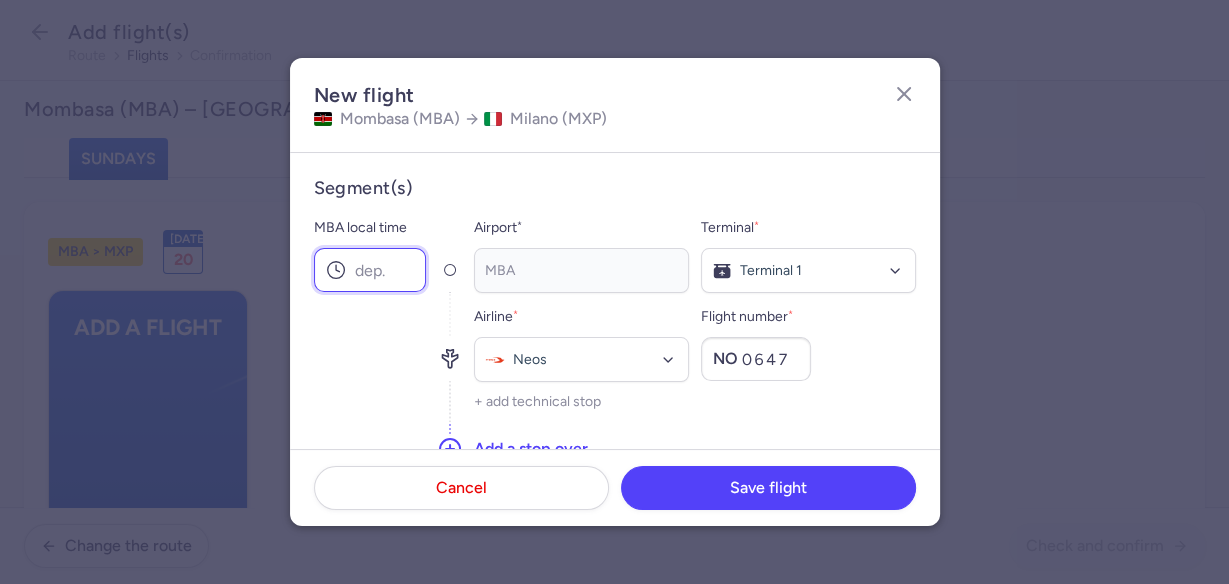click on "MBA local time" at bounding box center (370, 270) 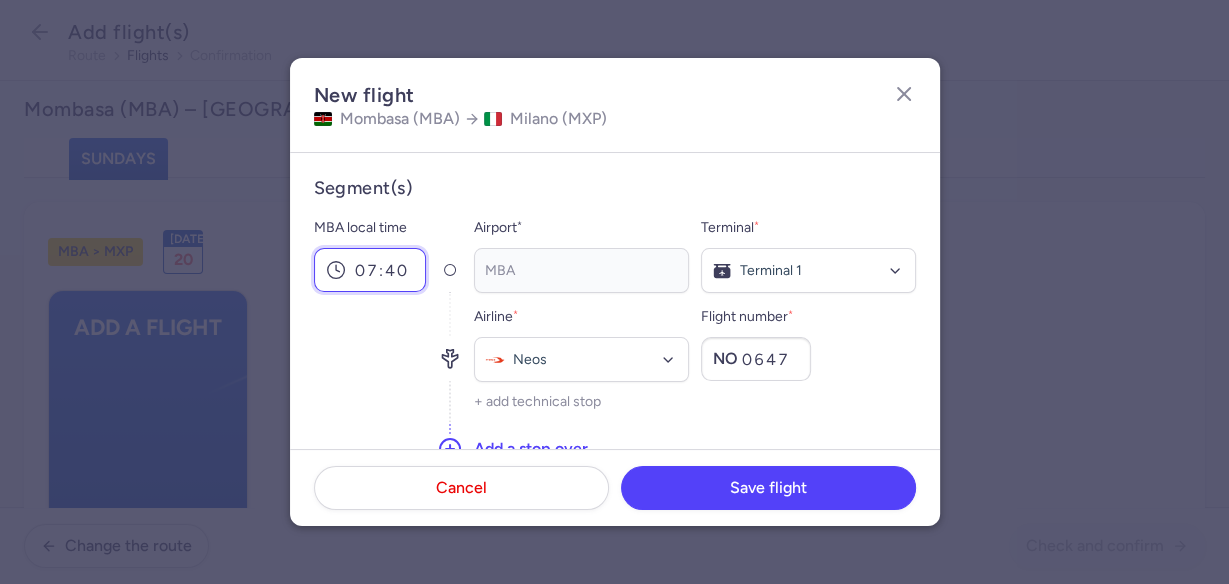 type on "07:40" 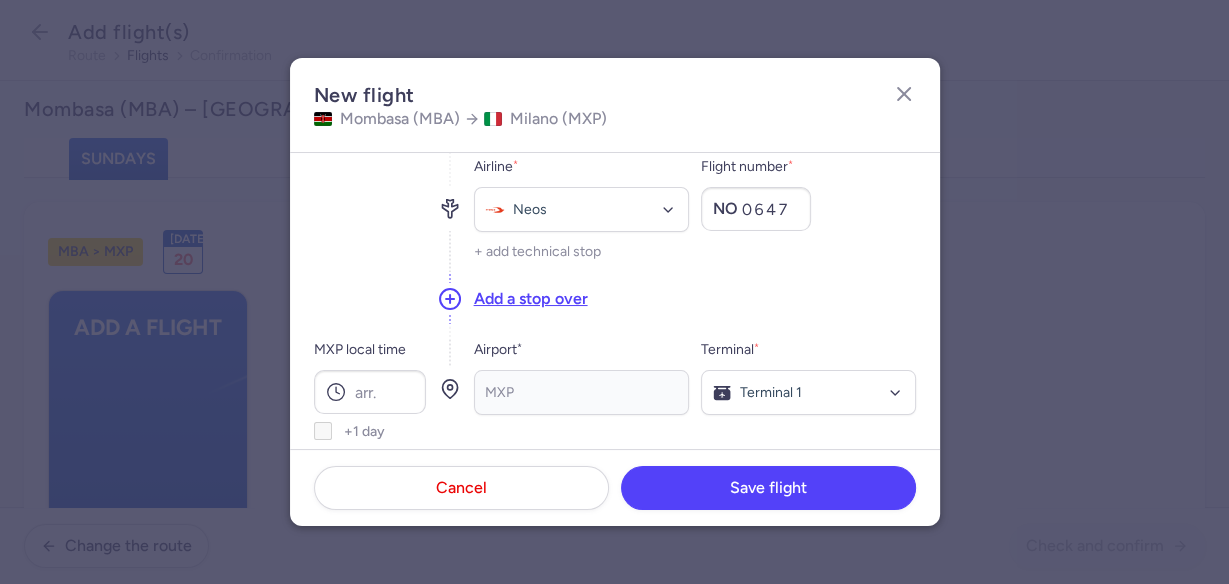 scroll, scrollTop: 160, scrollLeft: 0, axis: vertical 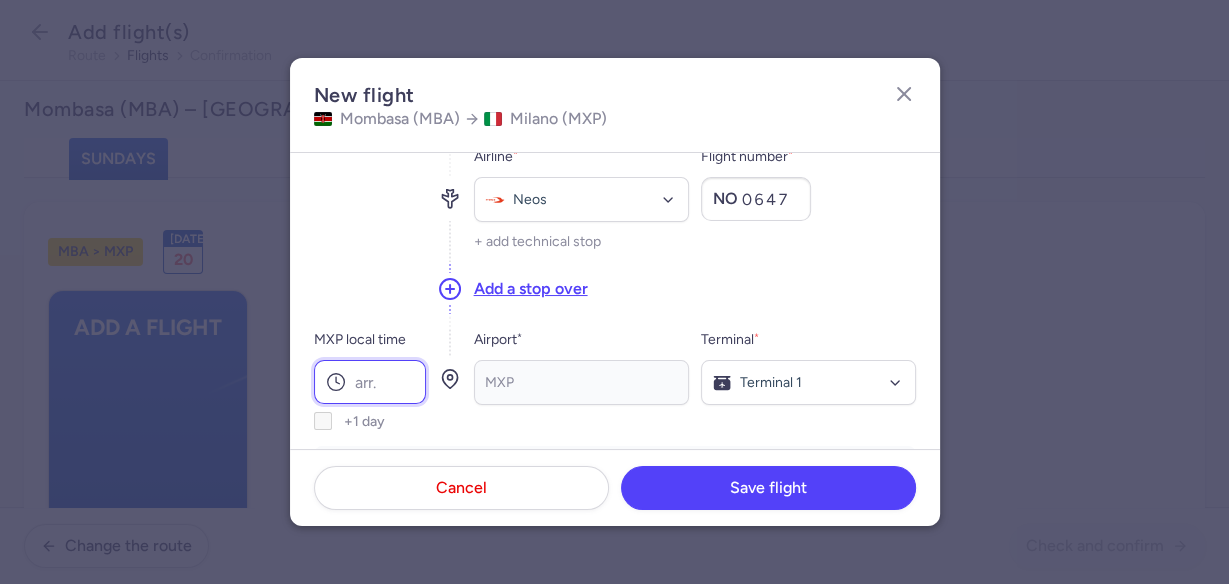 click on "MXP local time" at bounding box center [370, 382] 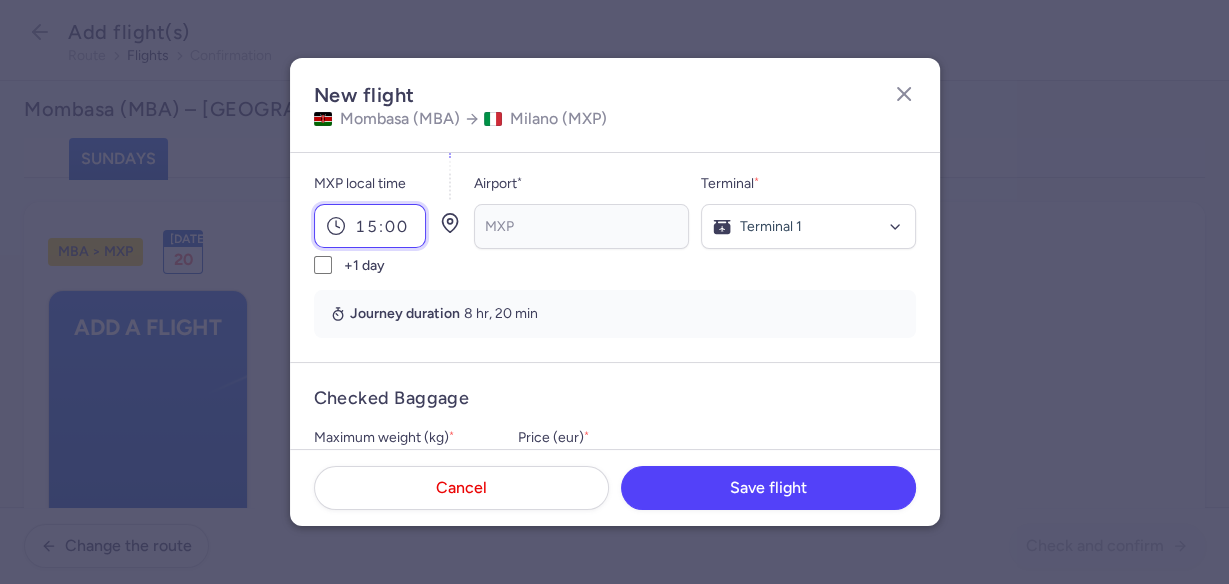 scroll, scrollTop: 400, scrollLeft: 0, axis: vertical 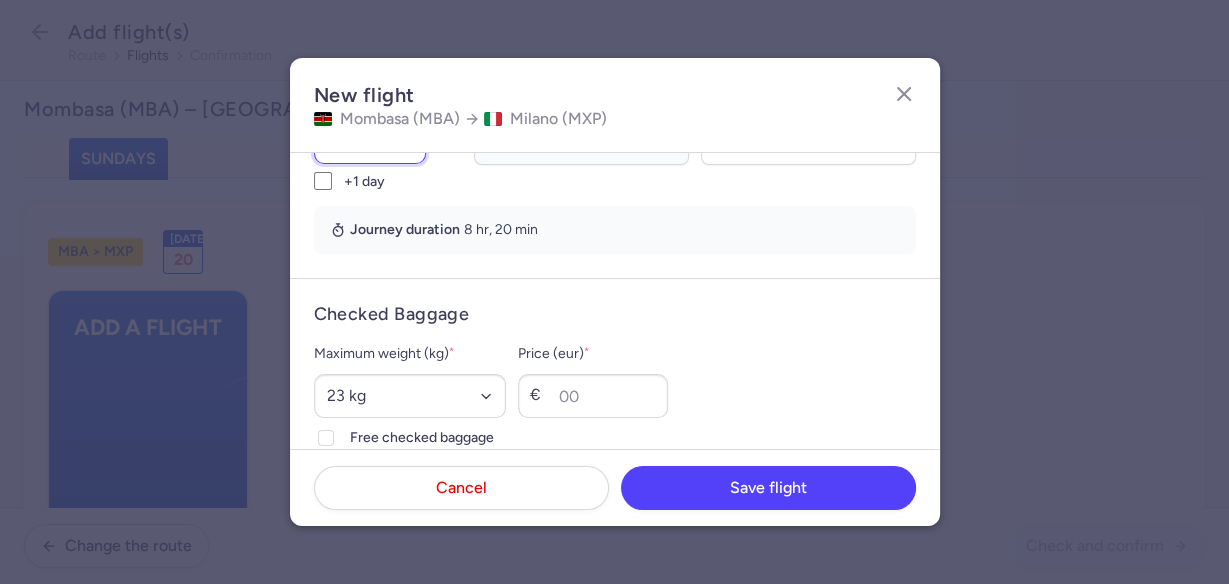 type on "15:00" 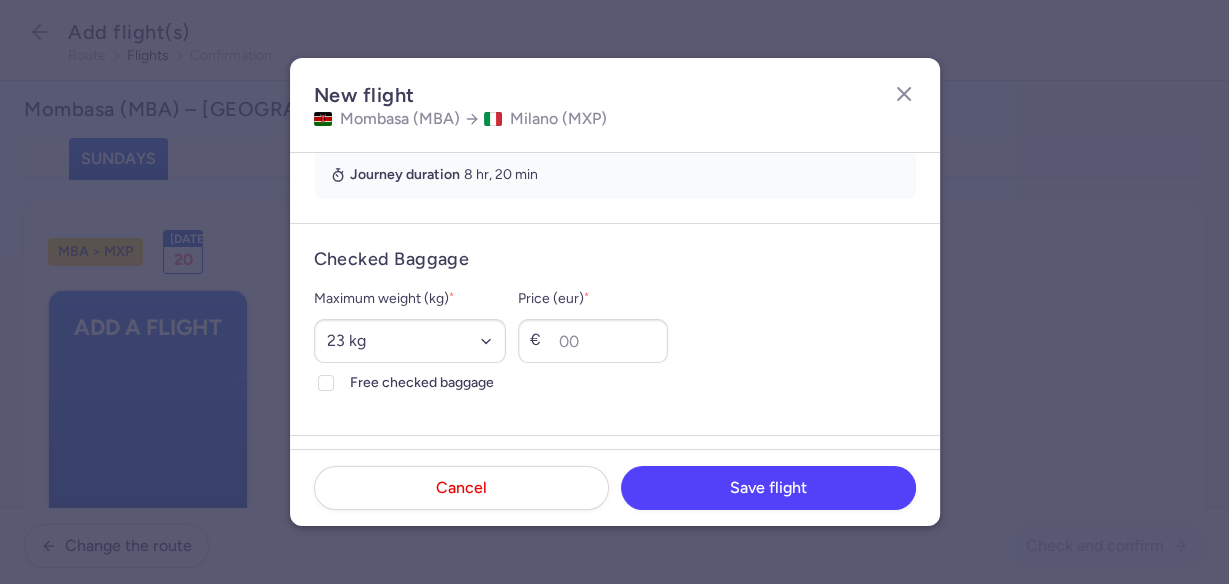 scroll, scrollTop: 480, scrollLeft: 0, axis: vertical 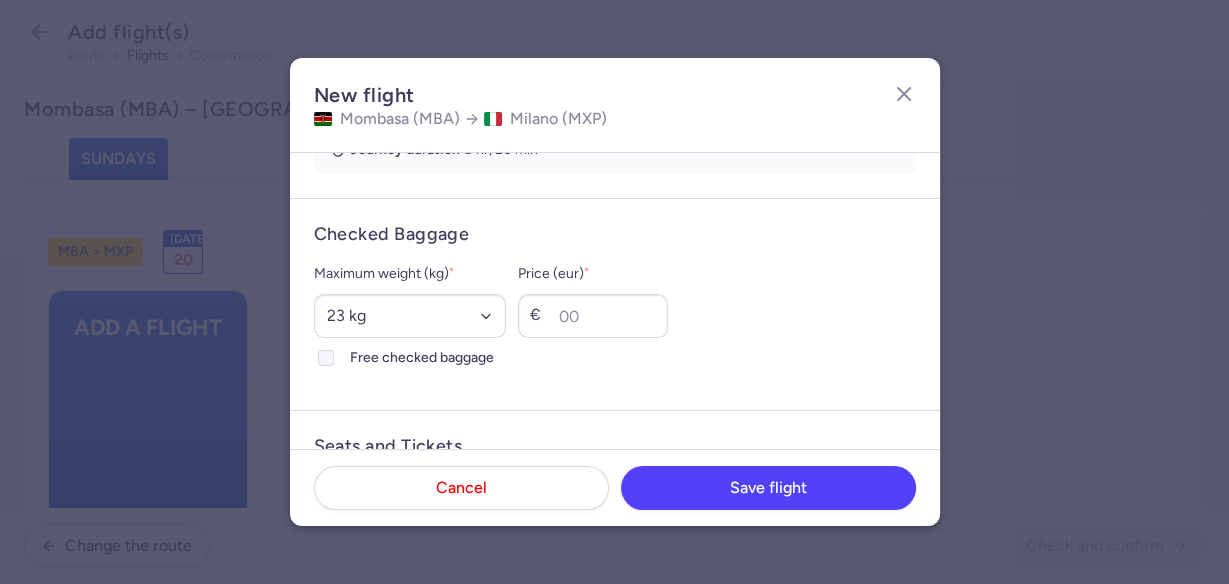 click on "Free checked baggage" at bounding box center (326, 358) 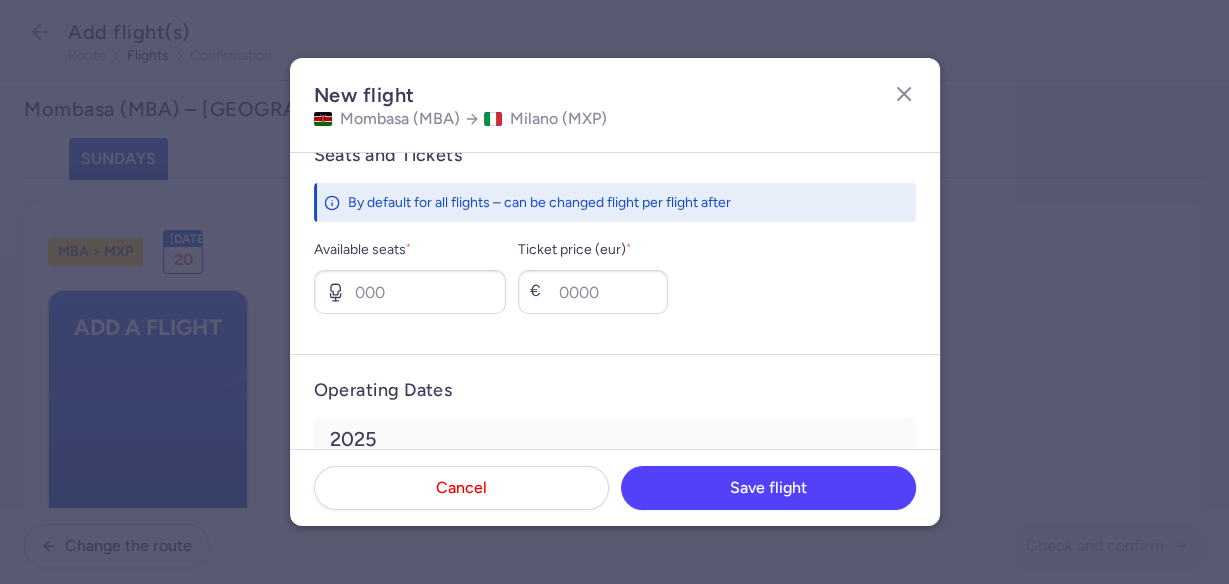 scroll, scrollTop: 800, scrollLeft: 0, axis: vertical 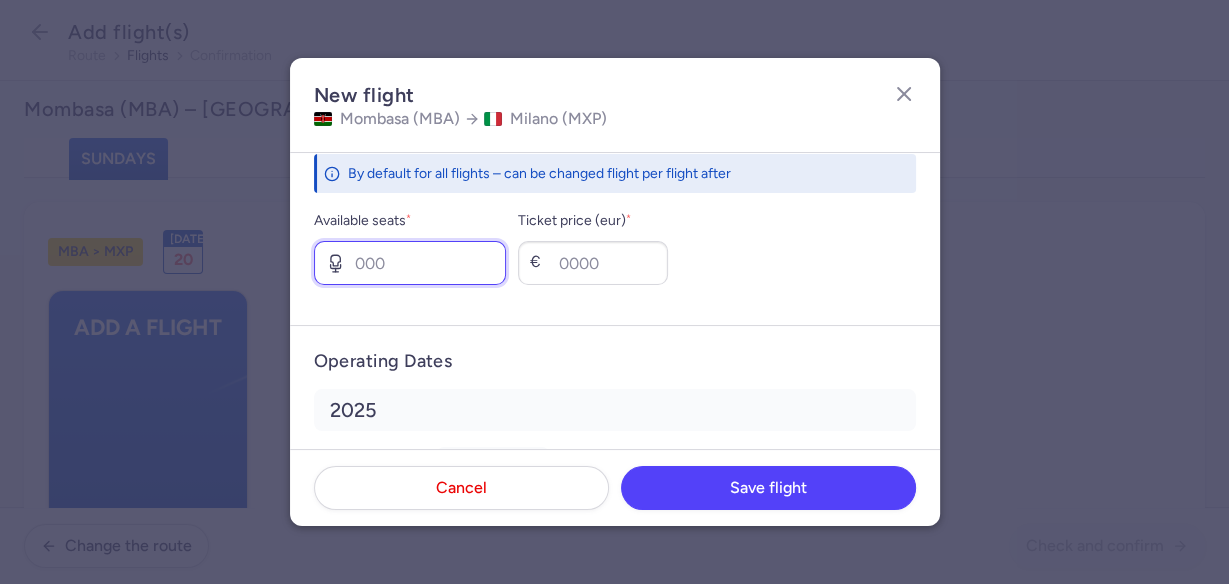 click on "Available seats  *" at bounding box center [410, 263] 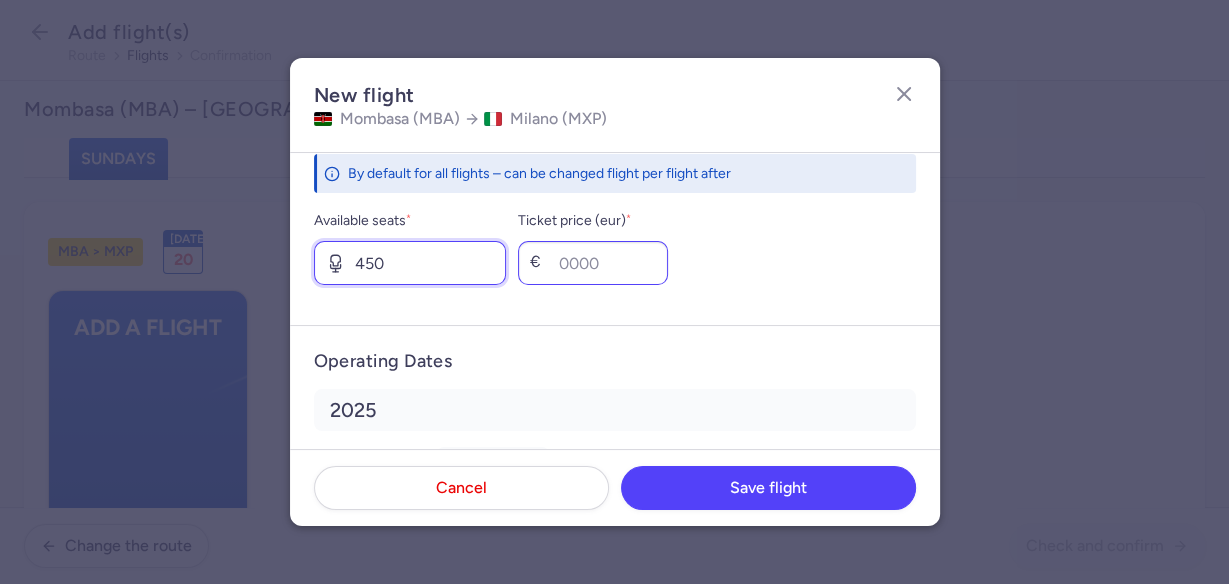 type on "450" 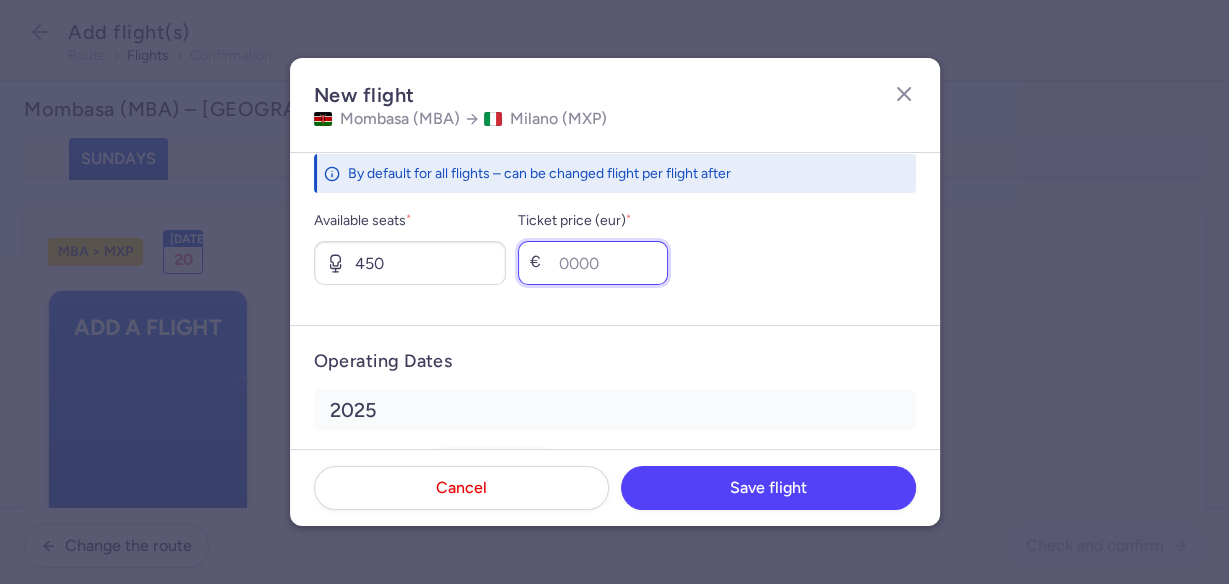 click on "Ticket price (eur)  *" at bounding box center (593, 263) 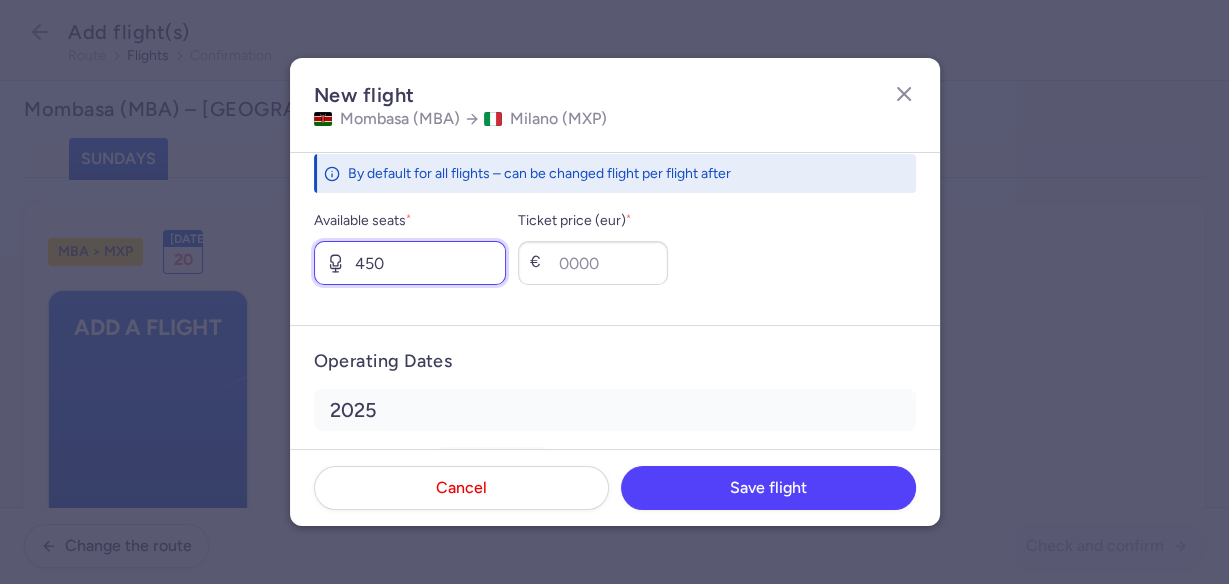 drag, startPoint x: 312, startPoint y: 270, endPoint x: 259, endPoint y: 270, distance: 53 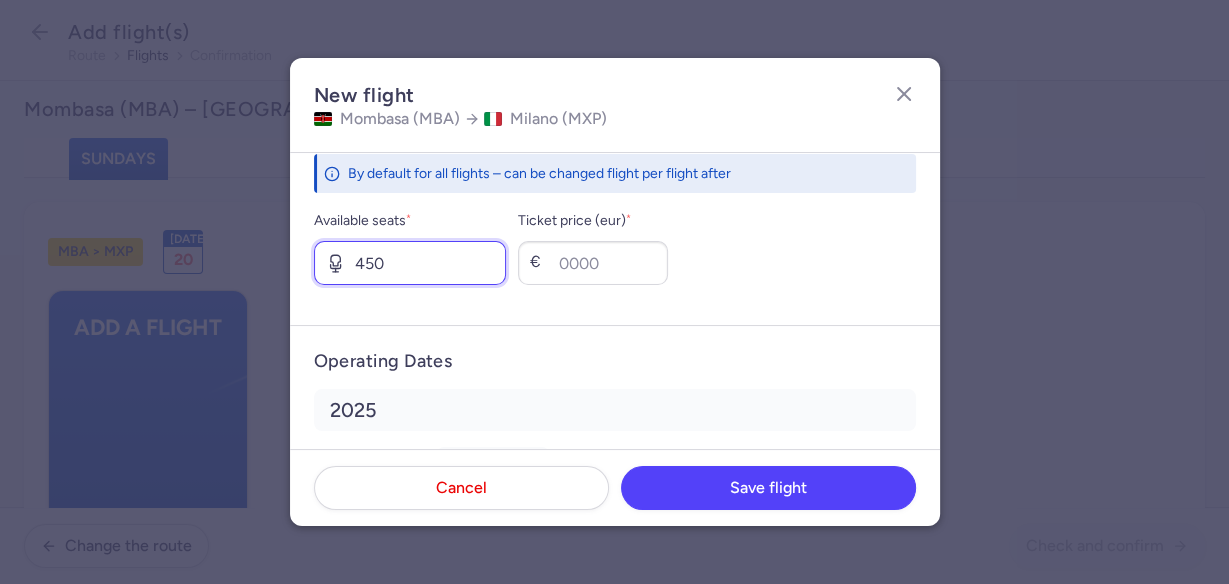 click on "New flight   Mombasa (MBA)   [GEOGRAPHIC_DATA] (MXP) Segment(s) MBA local time  07:40 Airport * MBA No elements found. Consider changing the search query. Type an IATA code, a city, an airport name...  Terminal  *   Terminal 1 Terminal 1 Terminal 2 No elements found. Consider changing the search query. List is empty.  Airline  * Neos No elements found. Consider changing the search query. Type airline IATA code, name... Flight number  * NO 0647  + add technical stop  Add a stop over MXP local time  15:00 +1 day Airport * MXP No elements found. Consider changing the search query. Type an IATA code, a city, an airport name...  Terminal  *   Terminal 1 Terminal 1 Terminal 2 No elements found. Consider changing the search query. List is empty.  Journey duration  8 hr, 20 min Checked Baggage Maximum weight (kg)  * Select an option 15 kg 16 kg 17 kg 18 kg 19 kg 20 kg 21 kg 22 kg 23 kg 24 kg 25 kg 26 kg 27 kg 28 kg 29 kg 30 kg 31 kg 32 kg 33 kg 34 kg 35 kg Free checked baggage Price (eur)  € 0 Seats and Tickets * 450 * €" at bounding box center (614, 291) 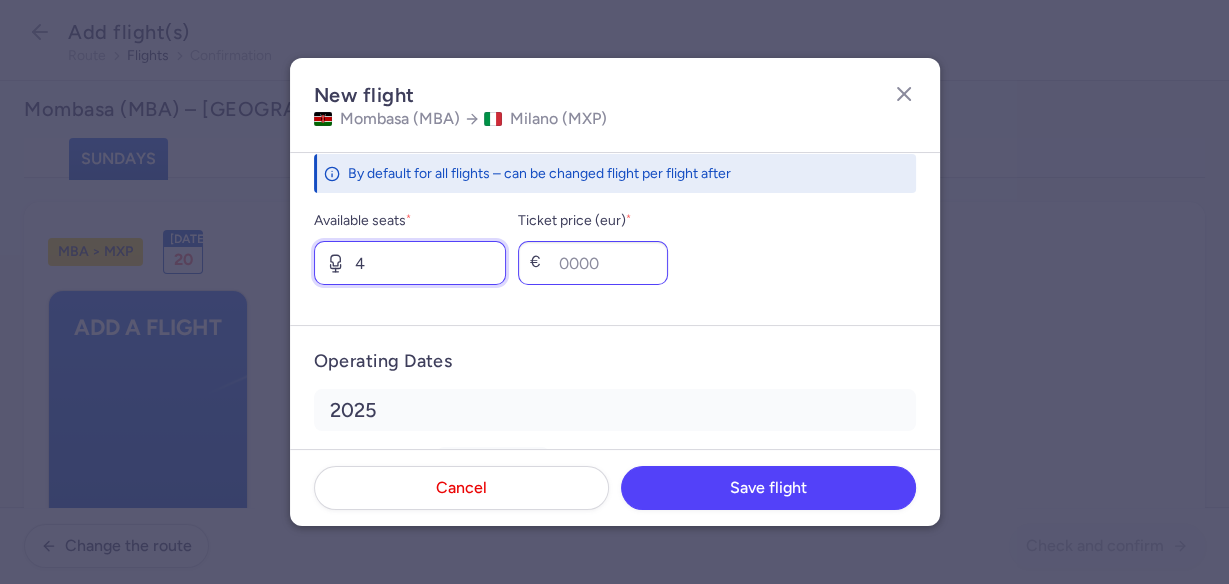 type on "4" 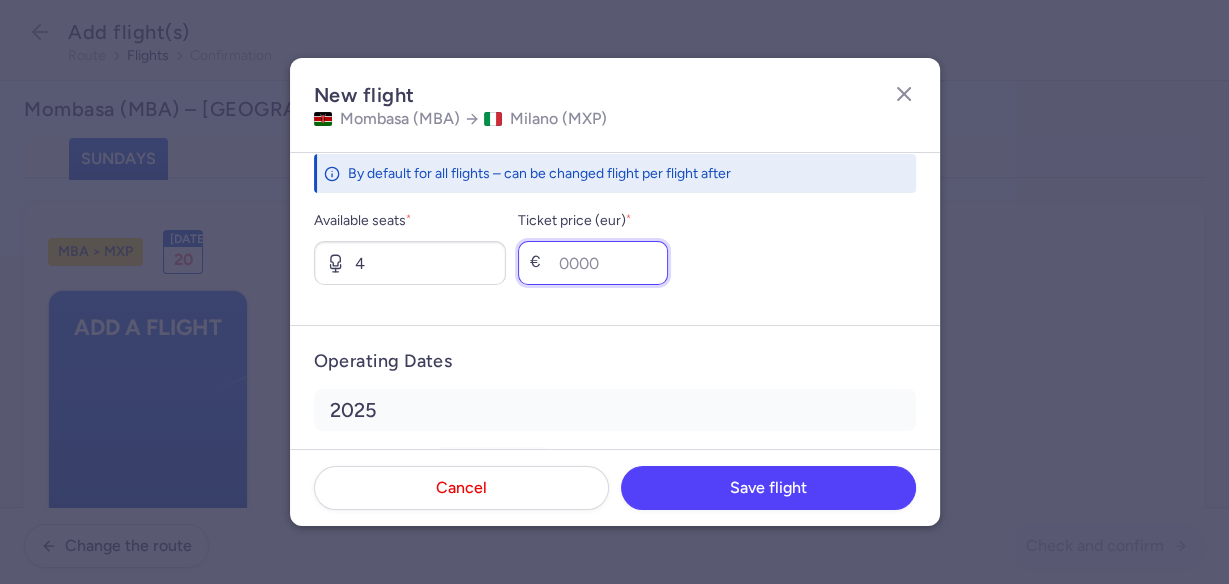 click on "Ticket price (eur)  *" at bounding box center [593, 263] 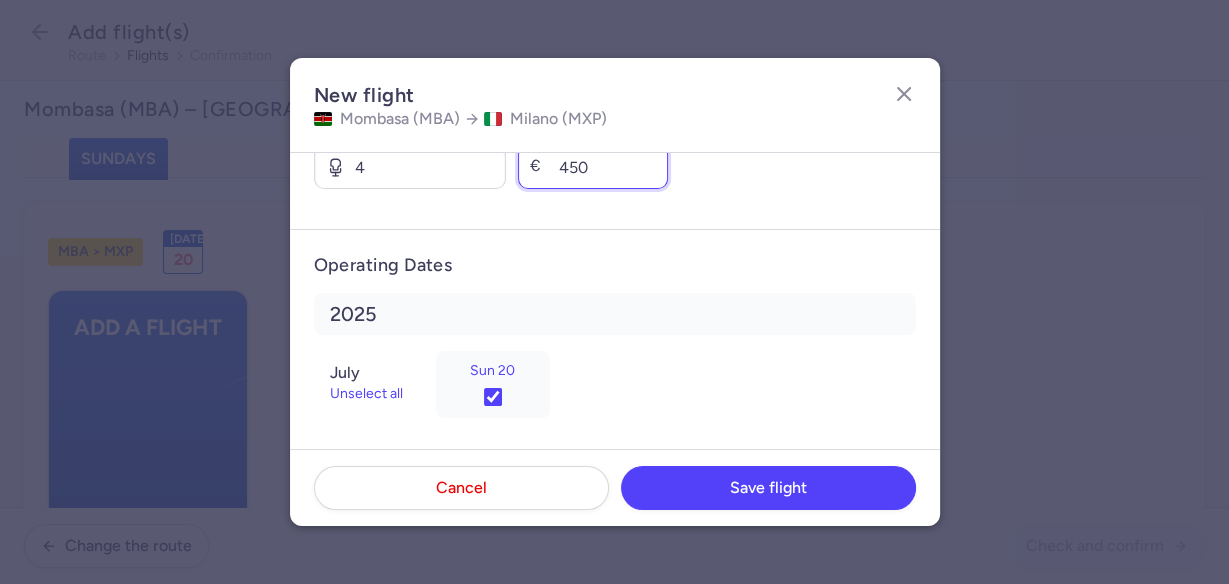 scroll, scrollTop: 901, scrollLeft: 0, axis: vertical 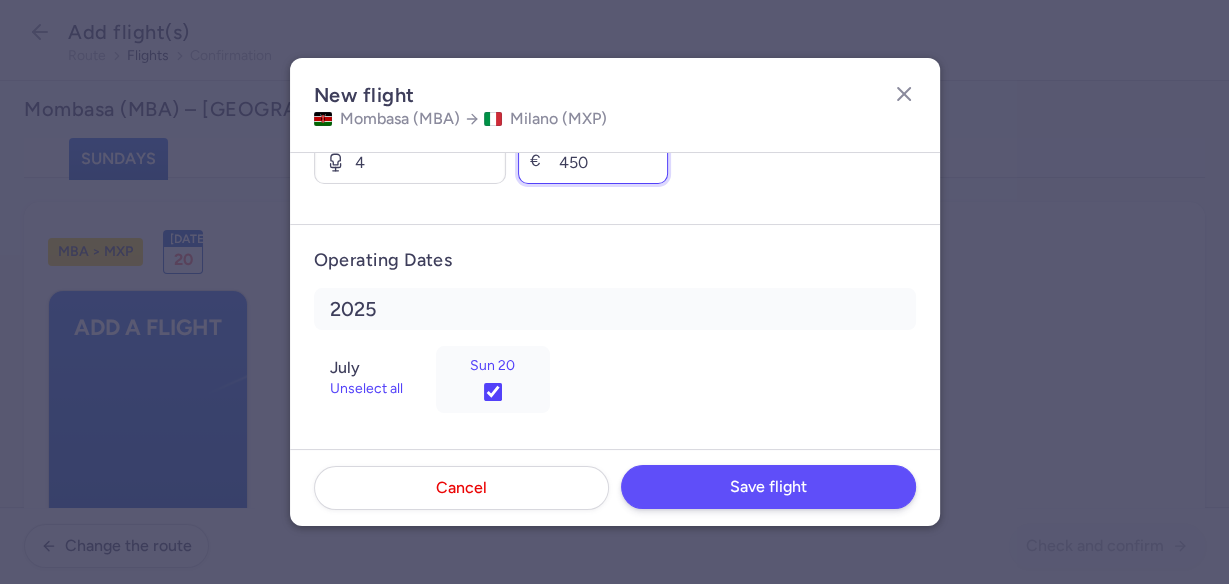 type on "450" 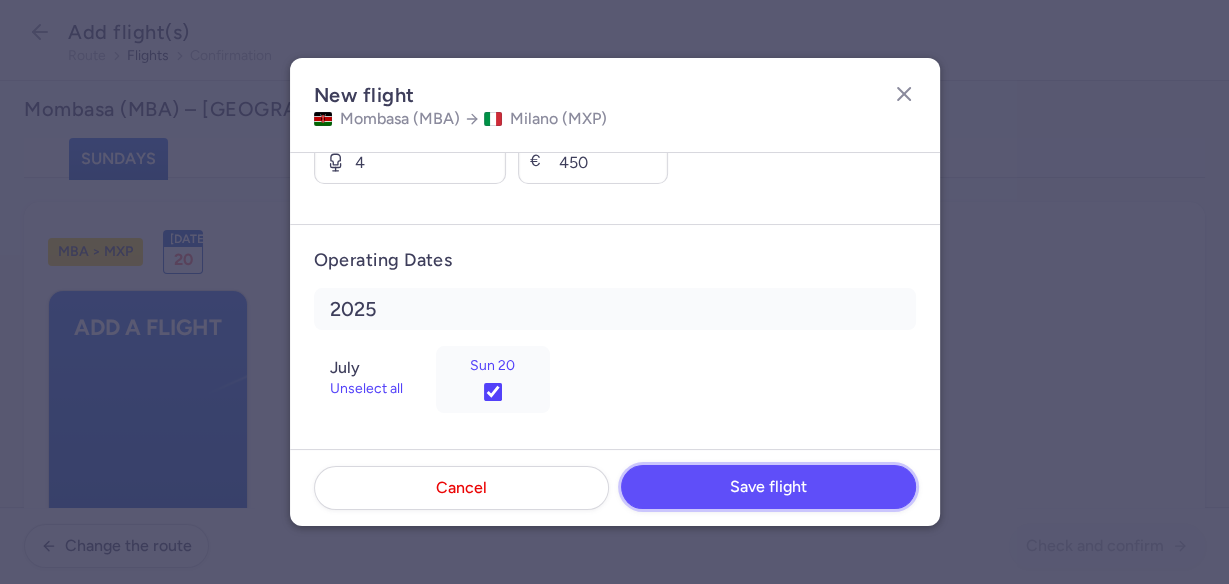 click on "Save flight" at bounding box center (768, 487) 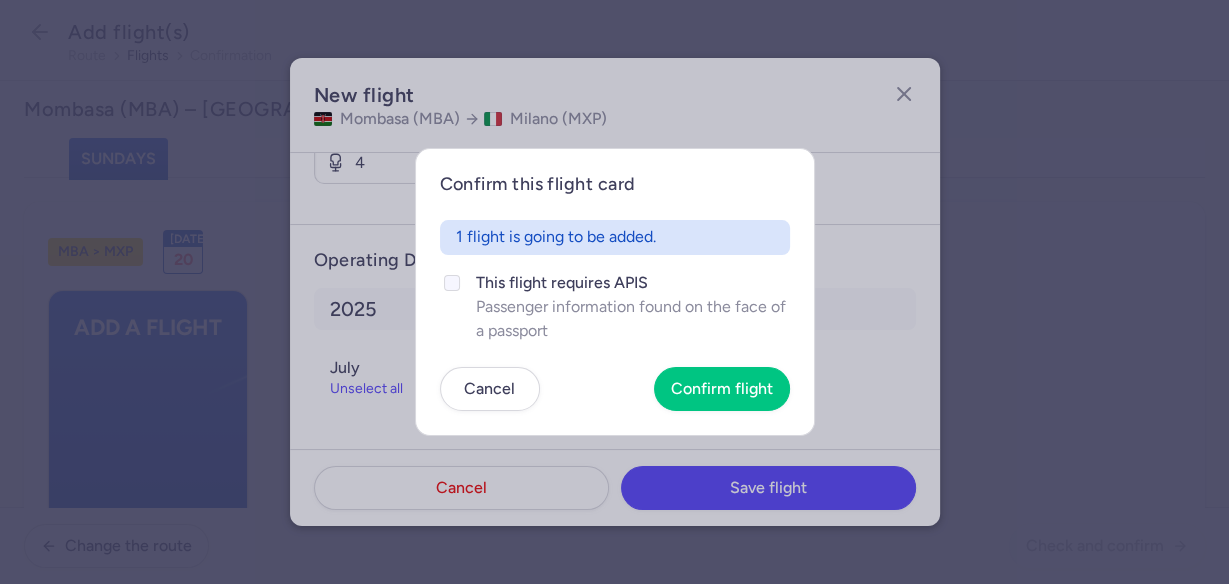drag, startPoint x: 452, startPoint y: 279, endPoint x: 474, endPoint y: 299, distance: 29.732138 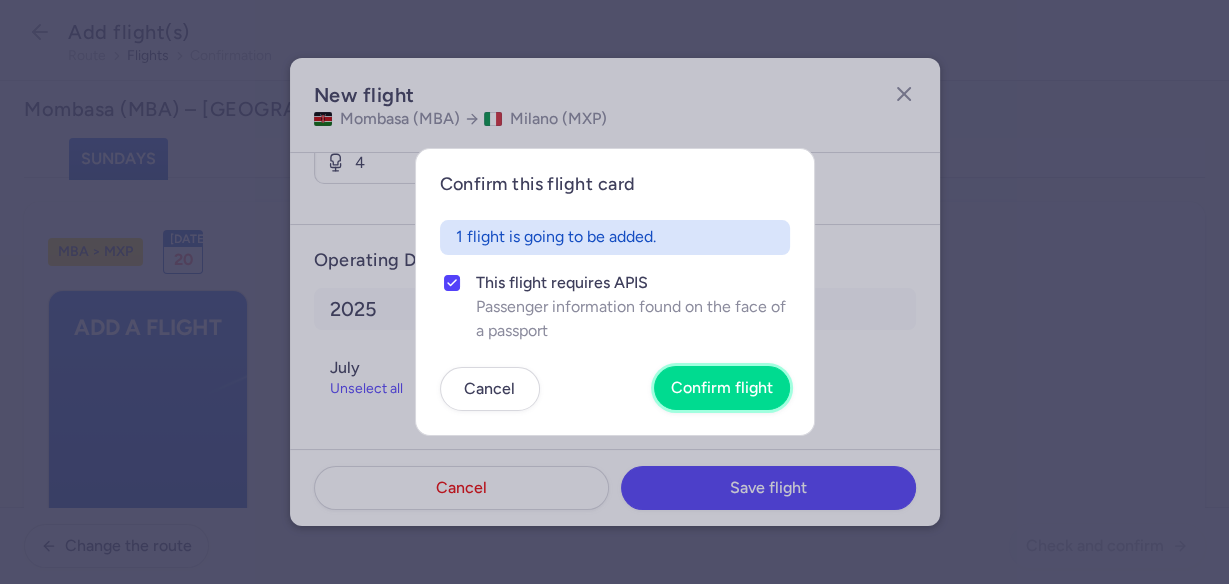 click on "Confirm flight" at bounding box center (722, 388) 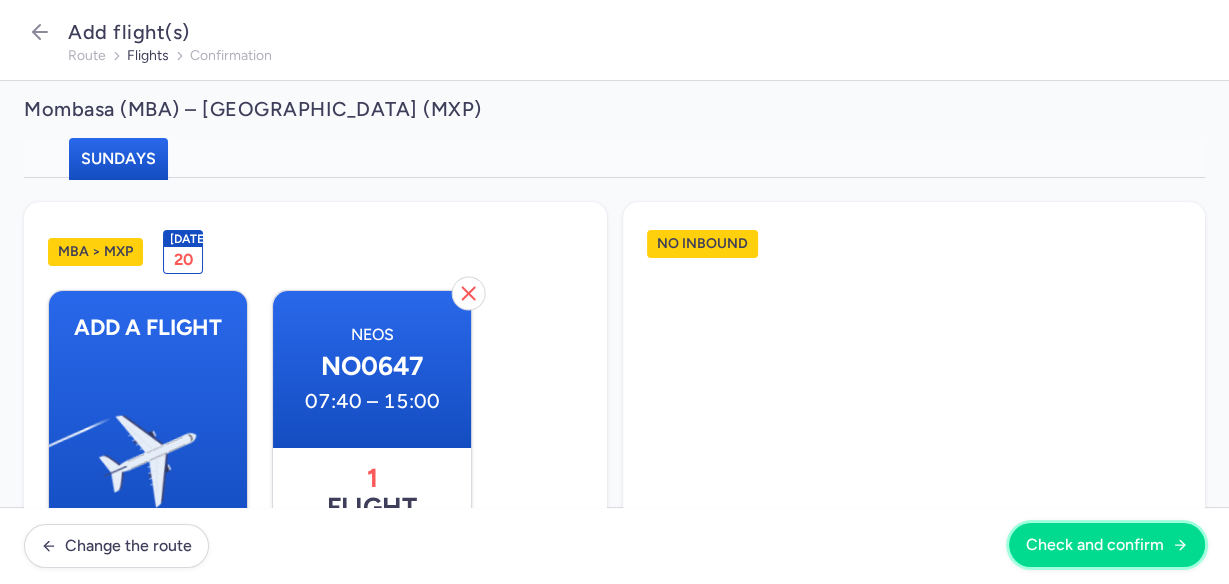 click on "Check and confirm" at bounding box center (1095, 545) 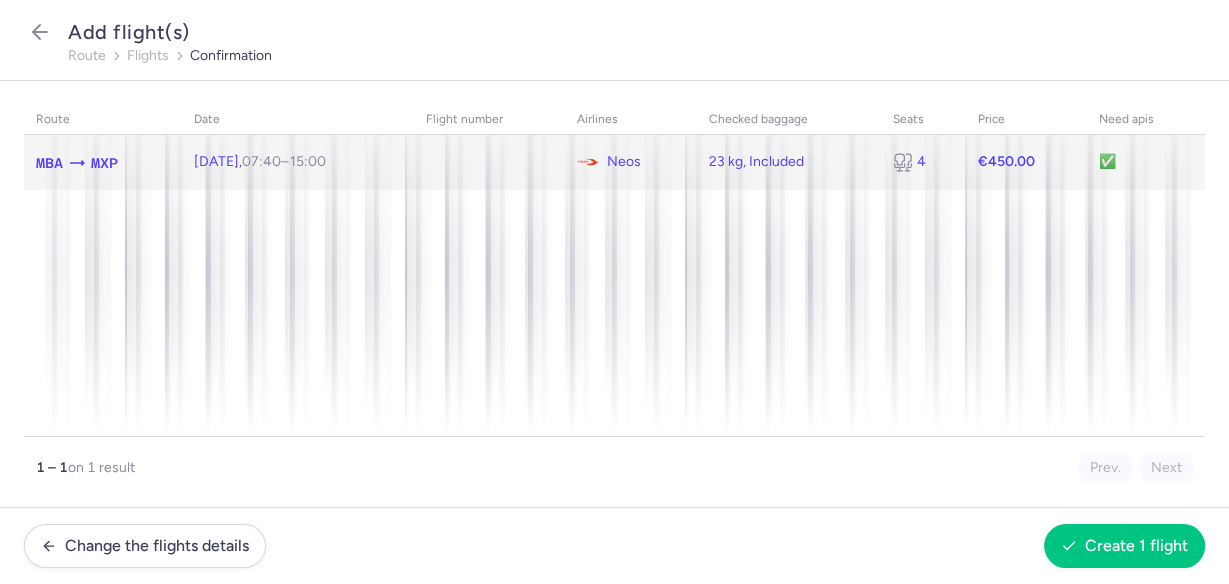 click on "[DATE]  07:40  –  15:00  +0" 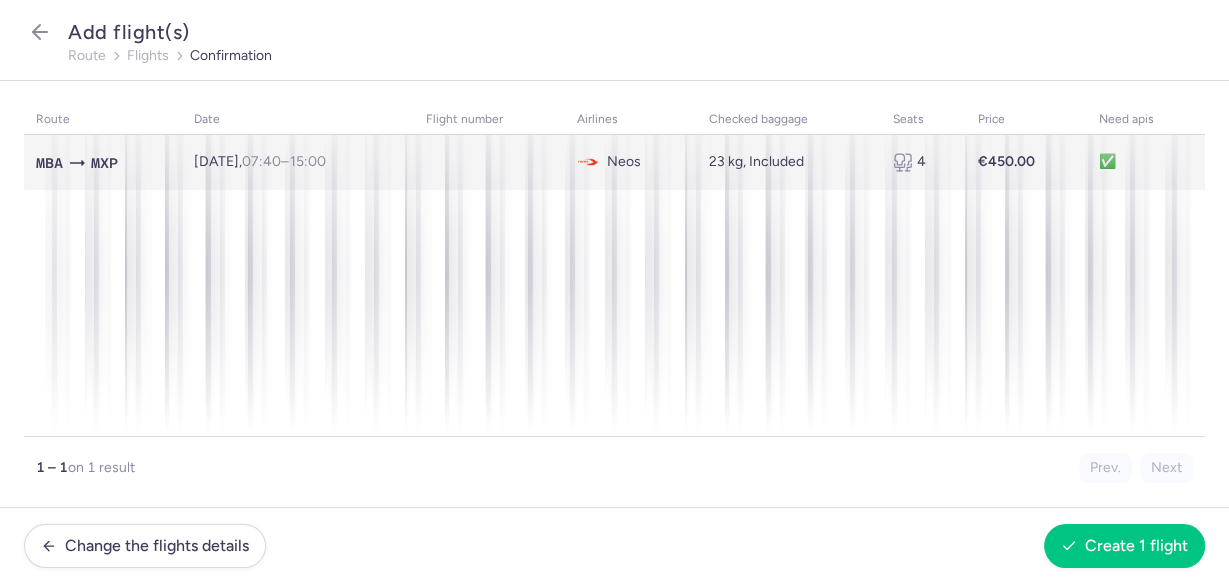 select on "23" 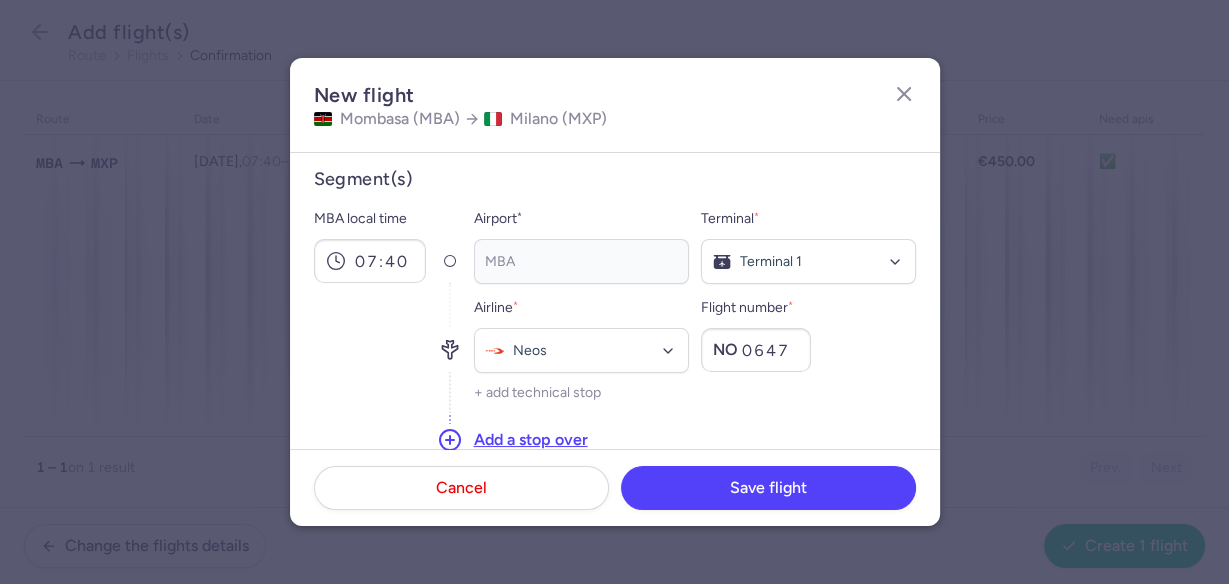 scroll, scrollTop: 160, scrollLeft: 0, axis: vertical 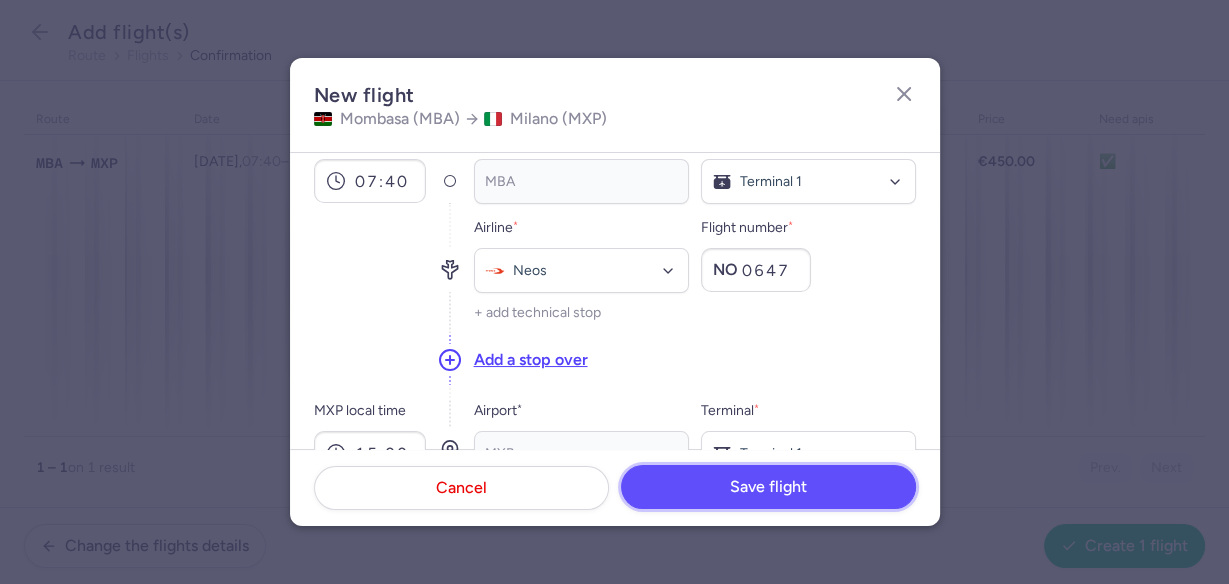 click on "Save flight" at bounding box center (768, 487) 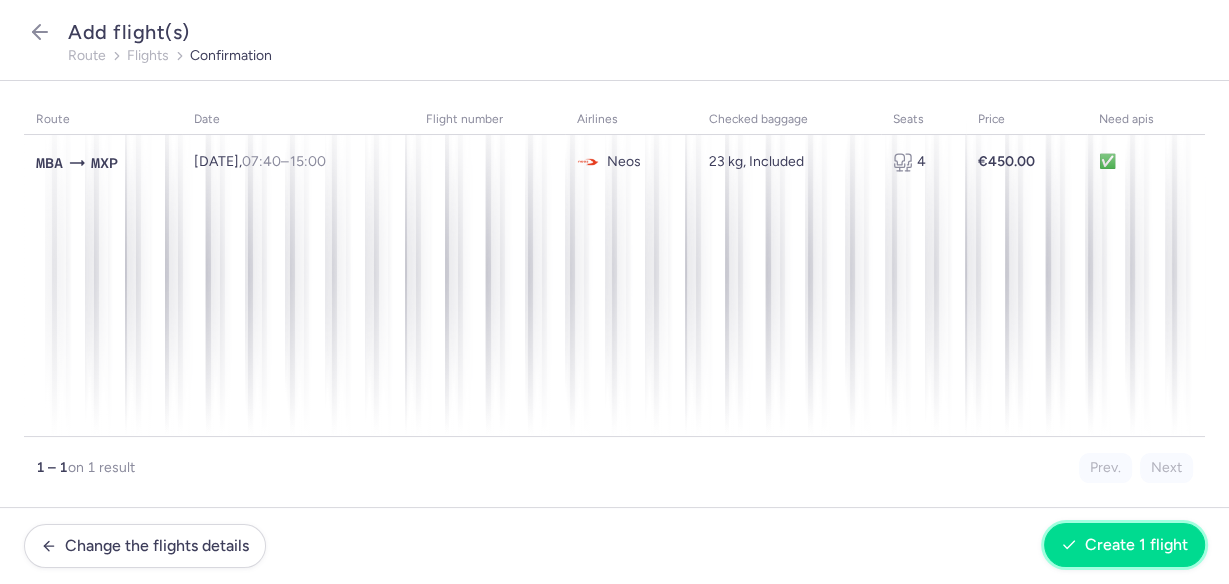 click on "Create 1 flight" at bounding box center (1136, 545) 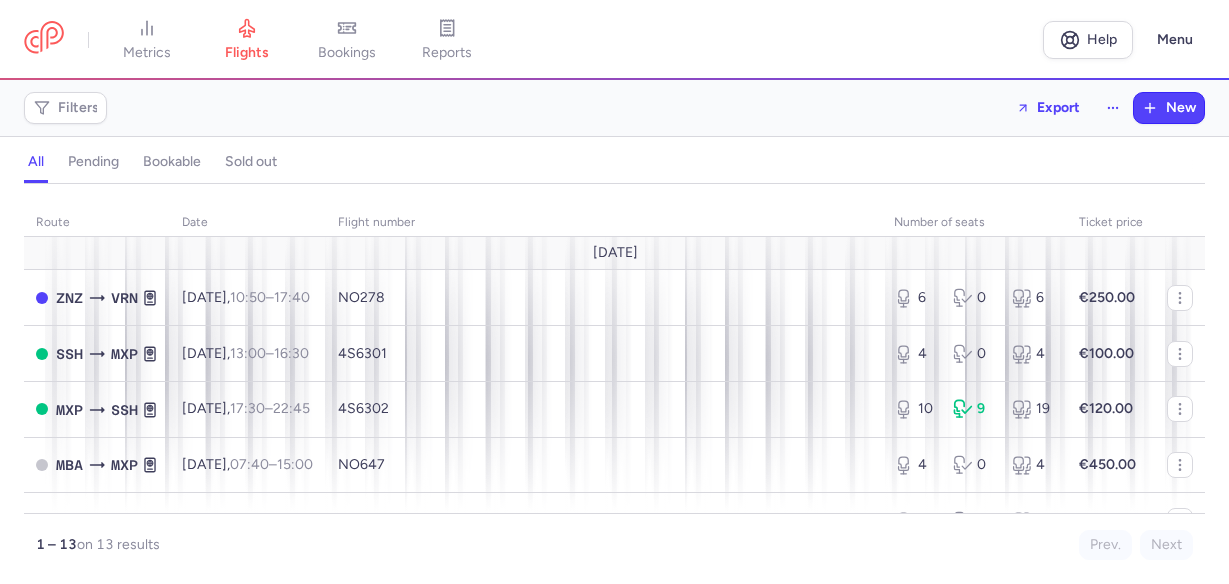 scroll, scrollTop: 0, scrollLeft: 0, axis: both 